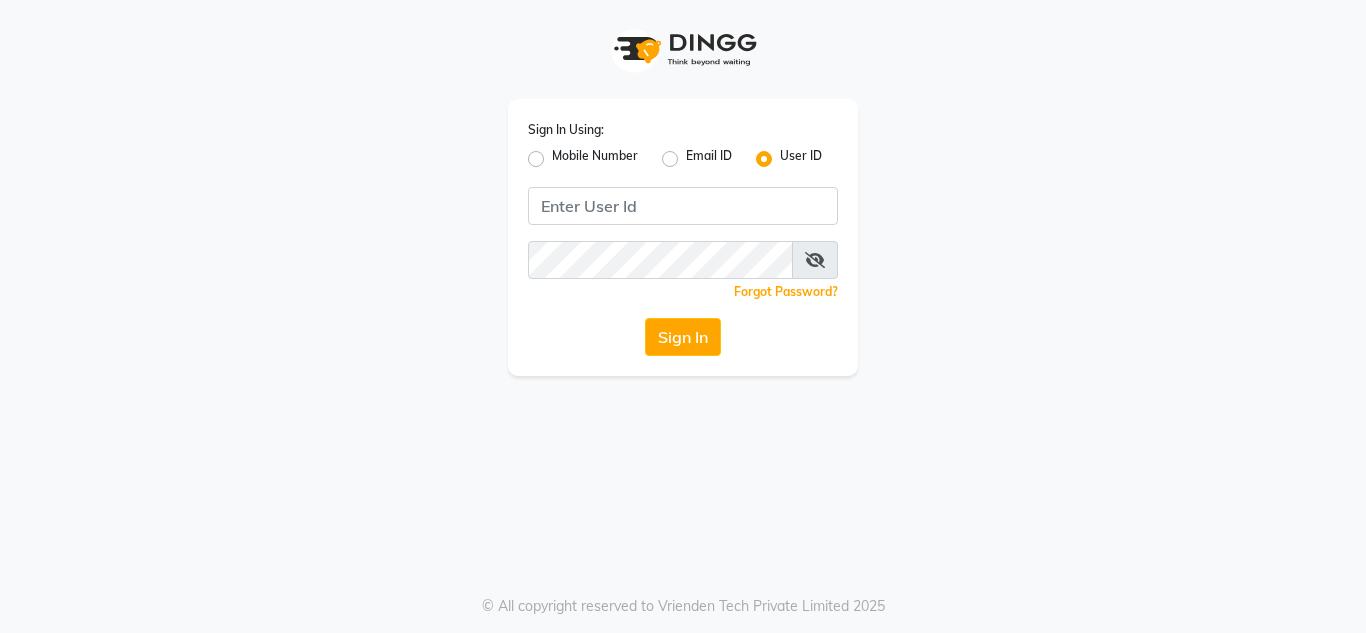 scroll, scrollTop: 0, scrollLeft: 0, axis: both 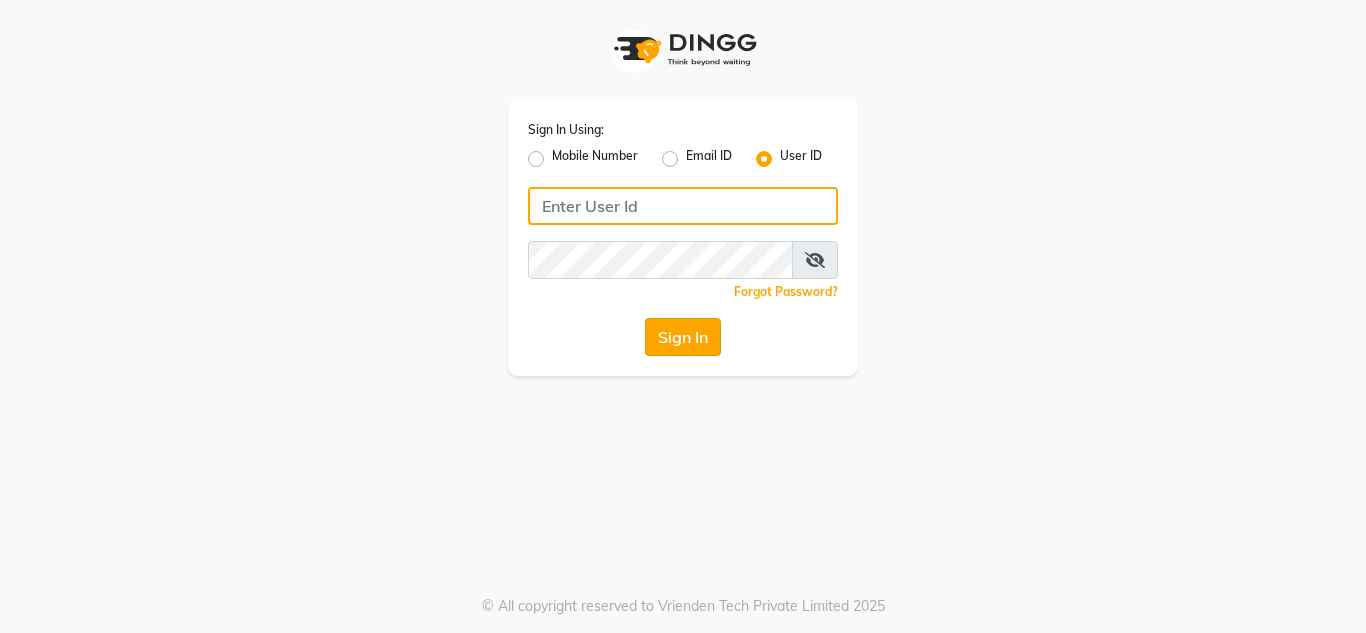 type on "richbit123" 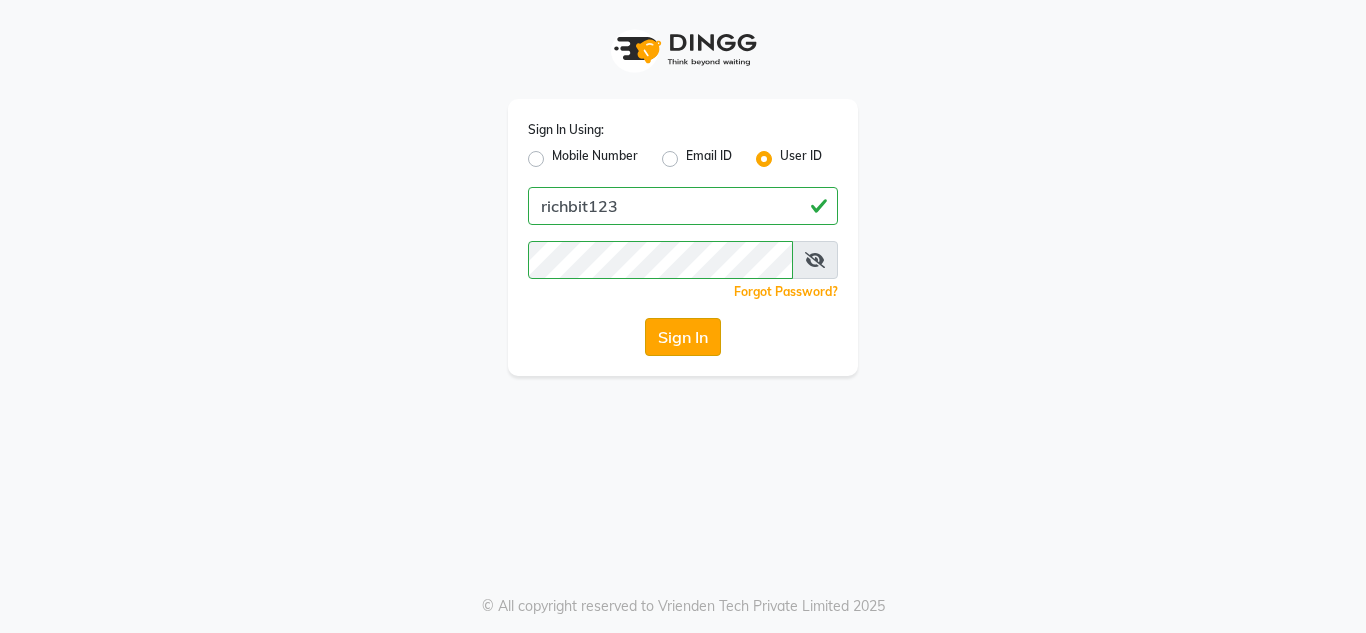 click on "Sign In" 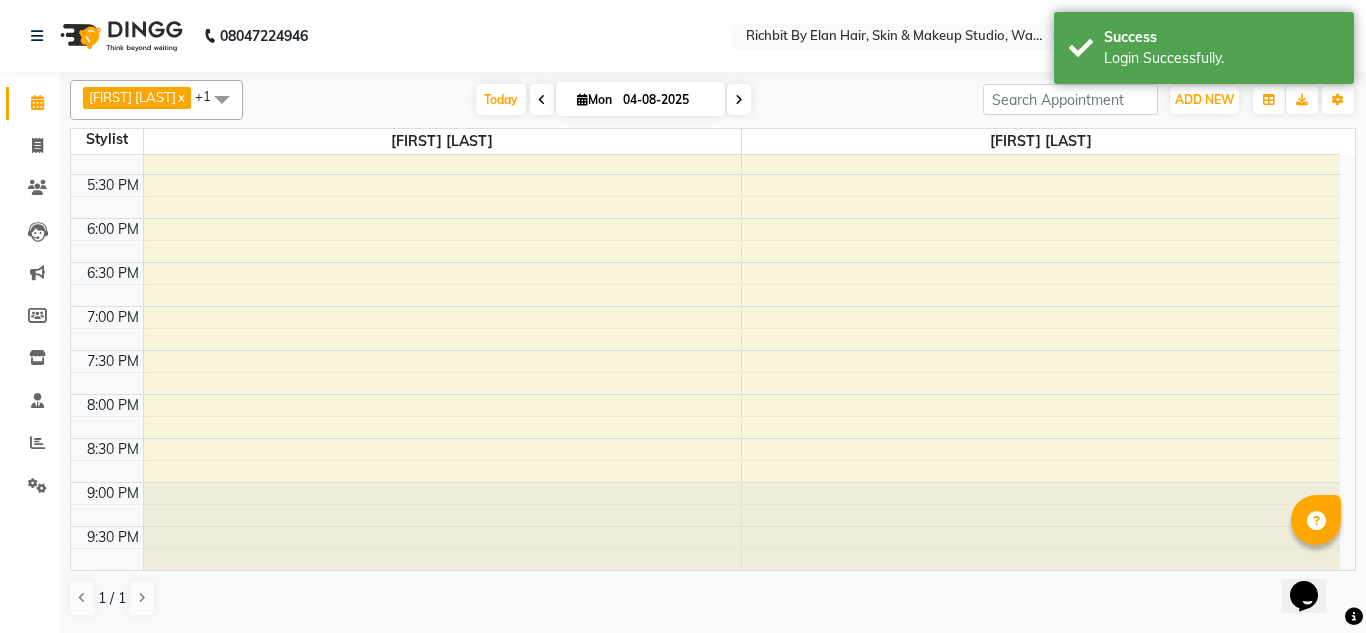 scroll, scrollTop: 240, scrollLeft: 0, axis: vertical 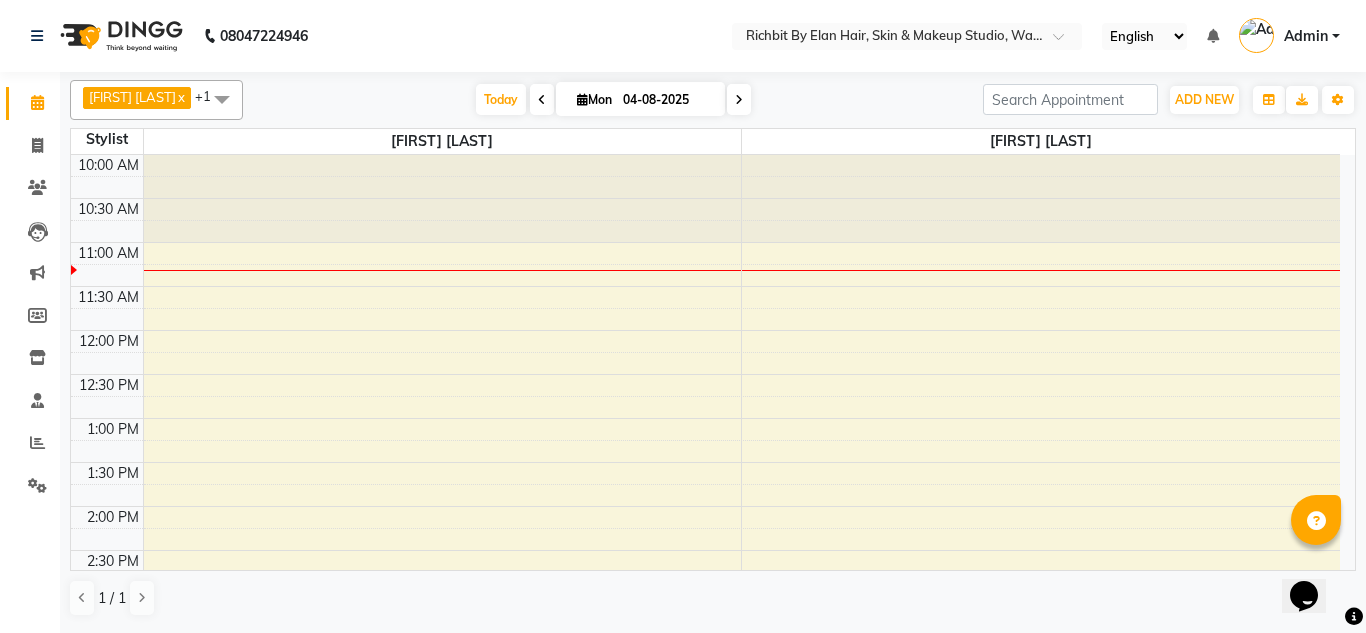 click on "10:00 AM 10:30 AM 11:00 AM 11:30 AM 12:00 PM 12:30 PM 1:00 PM 1:30 PM 2:00 PM 2:30 PM 3:00 PM 3:30 PM 4:00 PM 4:30 PM 5:00 PM 5:30 PM 6:00 PM 6:30 PM 7:00 PM 7:30 PM 8:00 PM 8:30 PM 9:00 PM 9:30 PM" at bounding box center [705, 682] 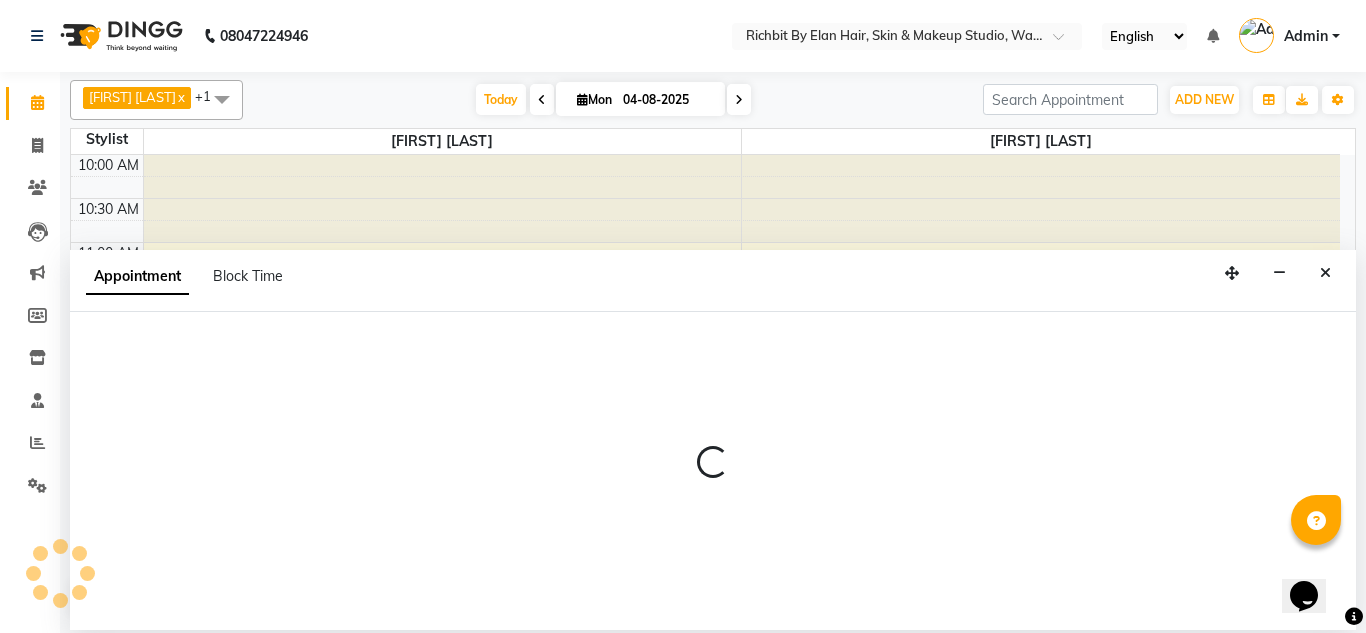 select on "39151" 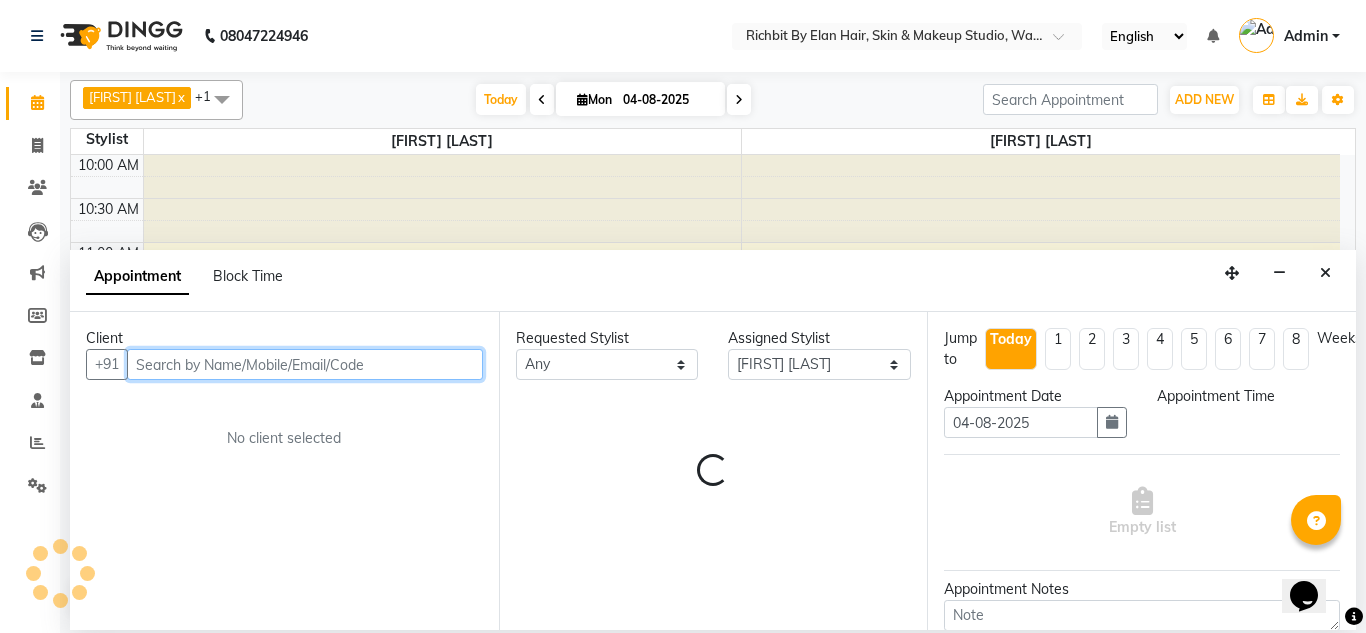 select on "720" 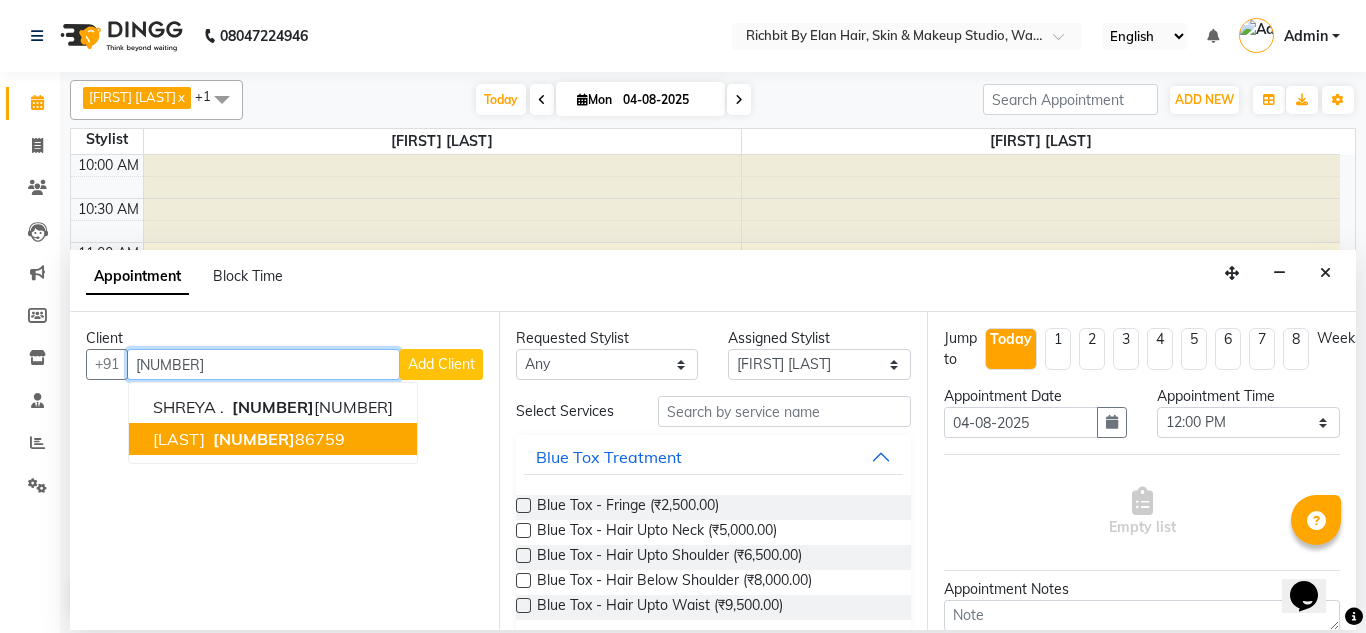 click on "[NUMBER]" at bounding box center [254, 439] 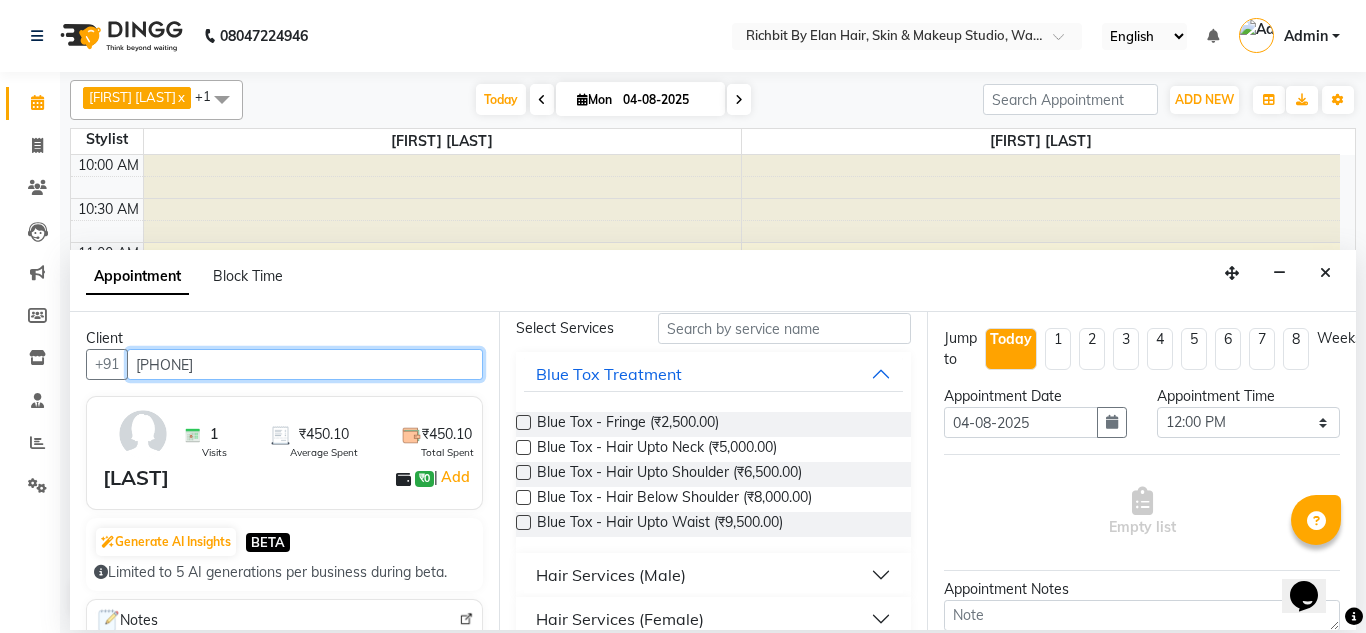 scroll, scrollTop: 200, scrollLeft: 0, axis: vertical 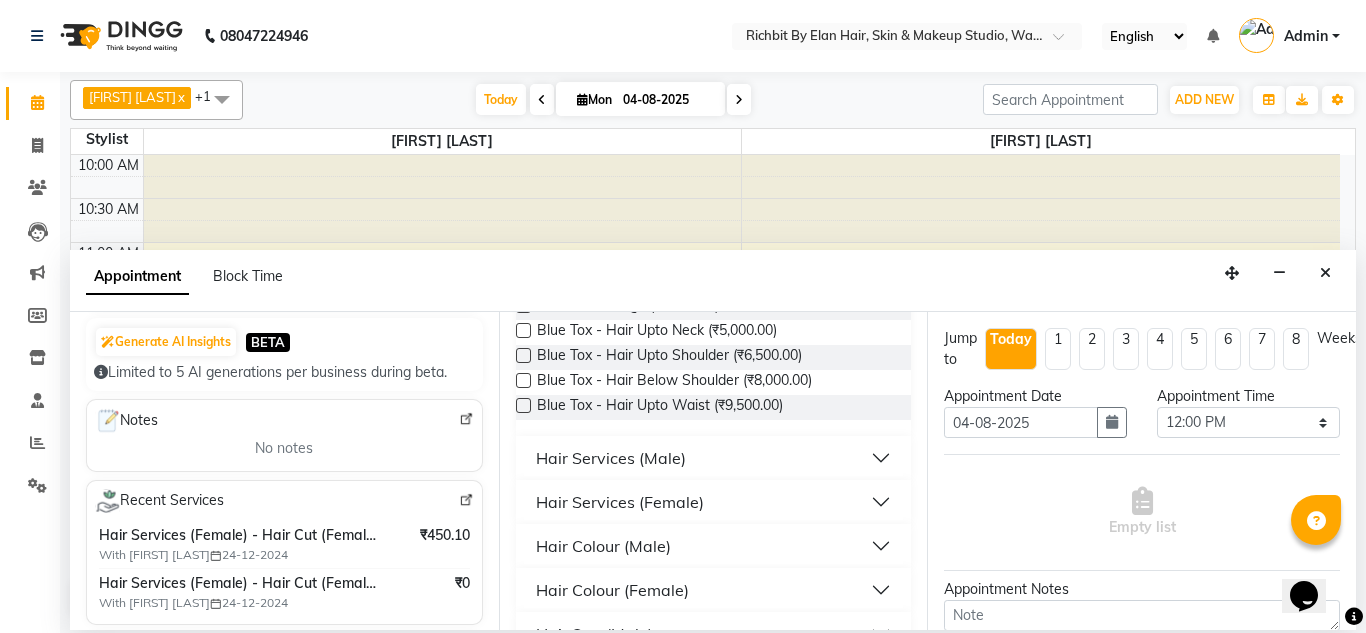 type on "[PHONE]" 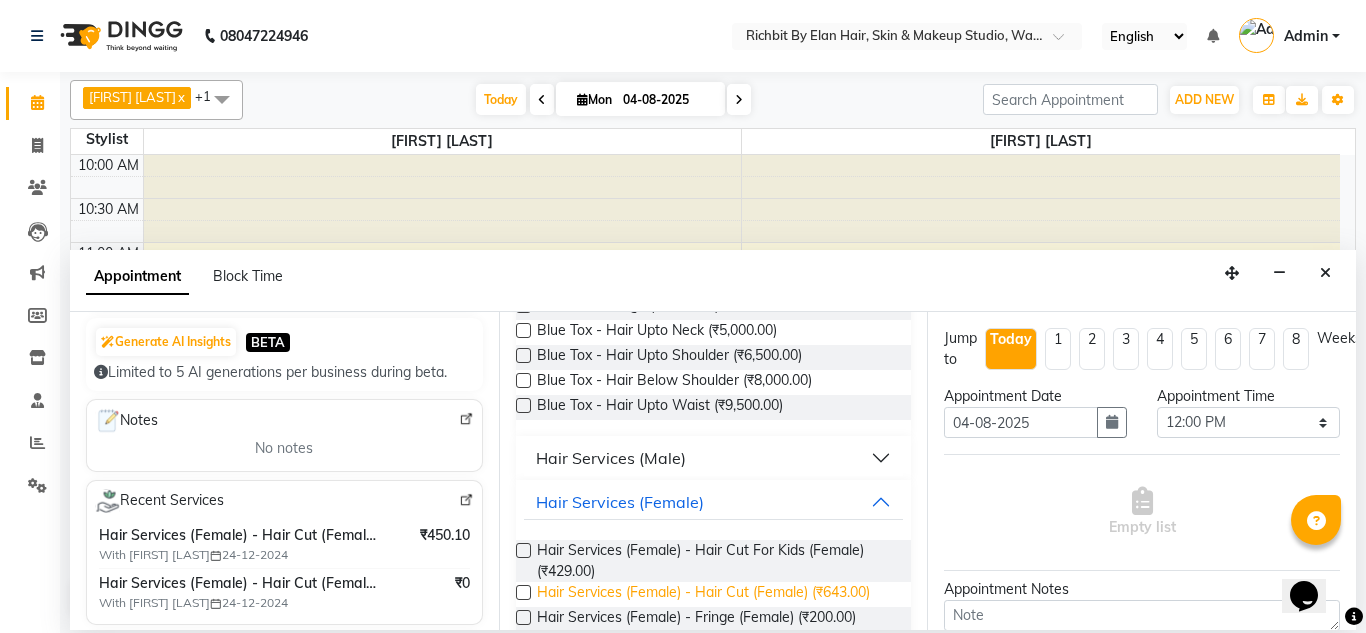 click on "Hair Services (Female) - Hair Cut (Female) (₹643.00)" at bounding box center (703, 594) 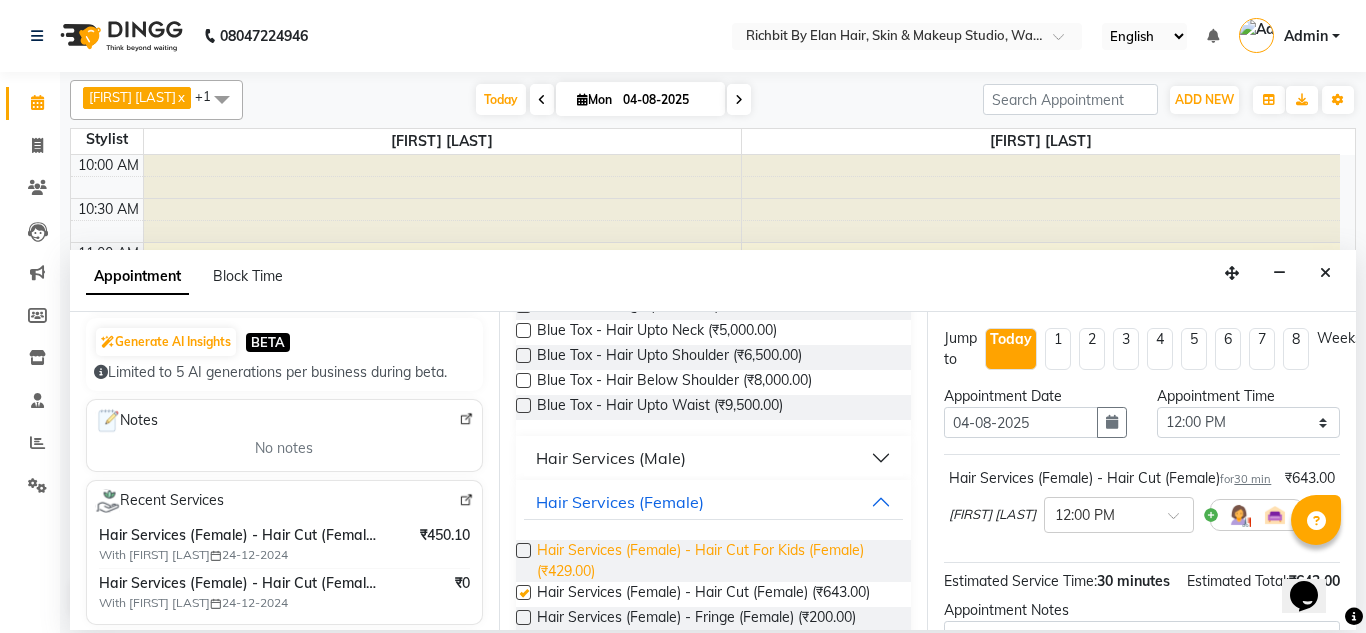 checkbox on "false" 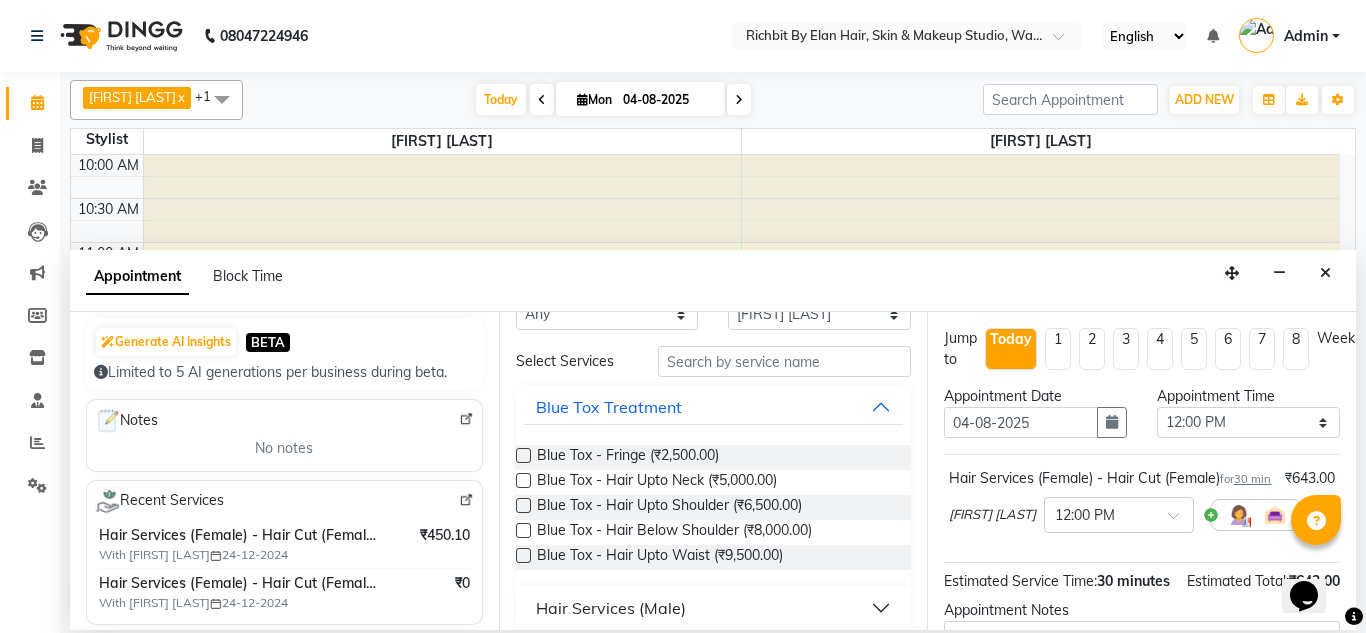 scroll, scrollTop: 0, scrollLeft: 0, axis: both 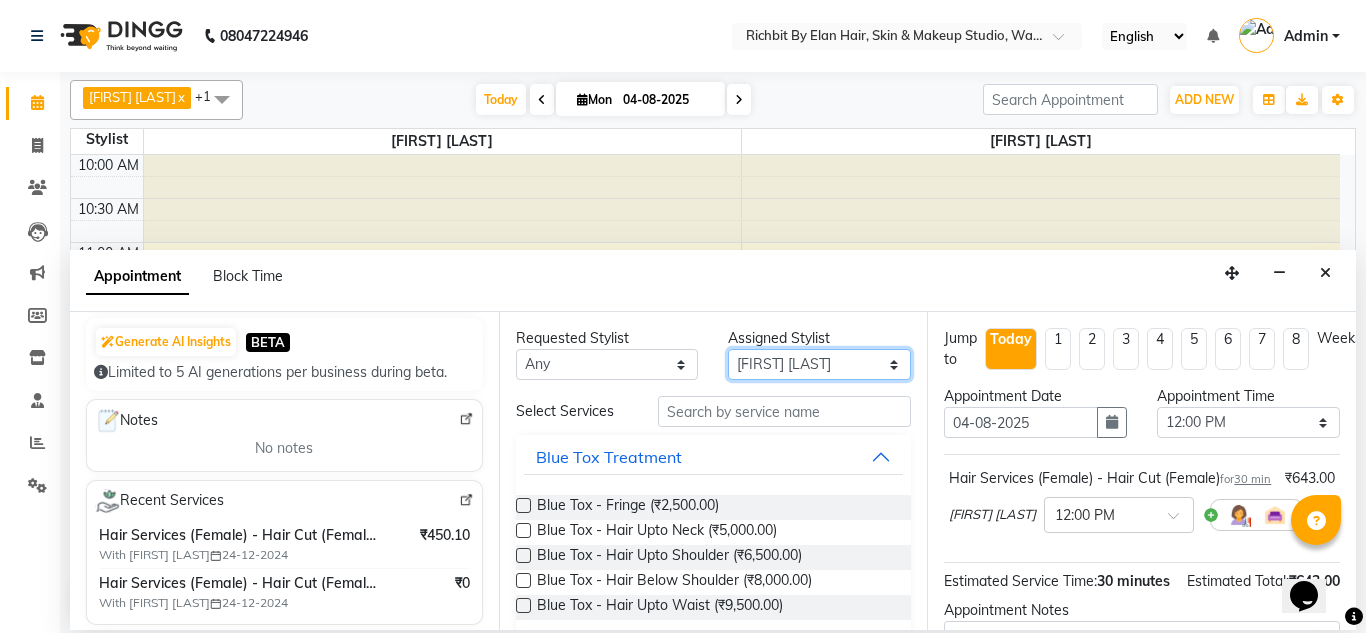 click on "Select [FIRST] [LAST] [FIRST] [LAST] [FIRST] [LAST] [FIRST] [LAST] [FIRST] [LAST]" at bounding box center (819, 364) 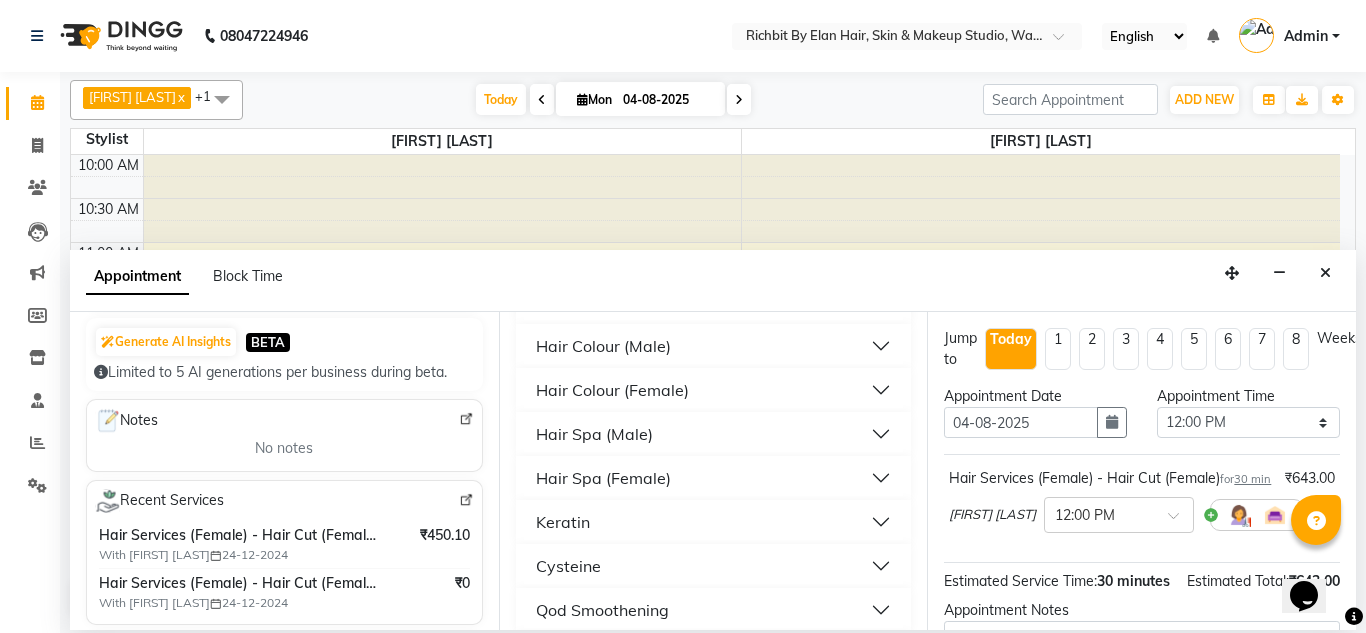scroll, scrollTop: 700, scrollLeft: 0, axis: vertical 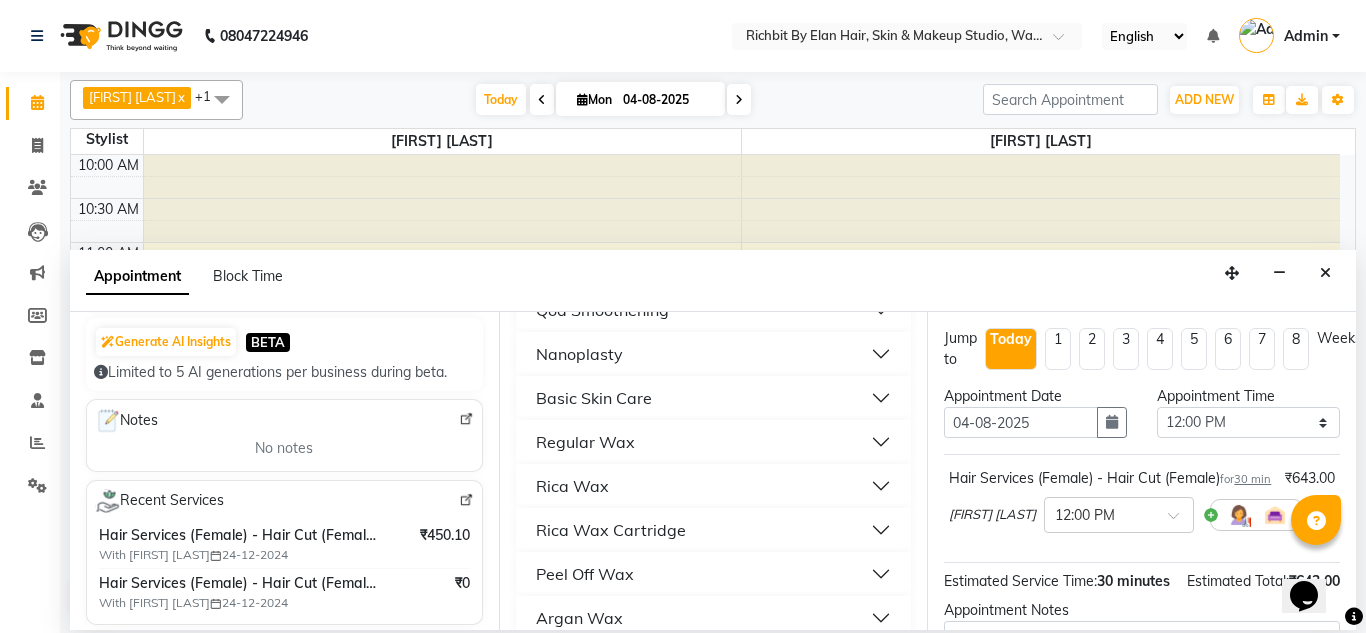 click on "Rica Wax" at bounding box center [714, 486] 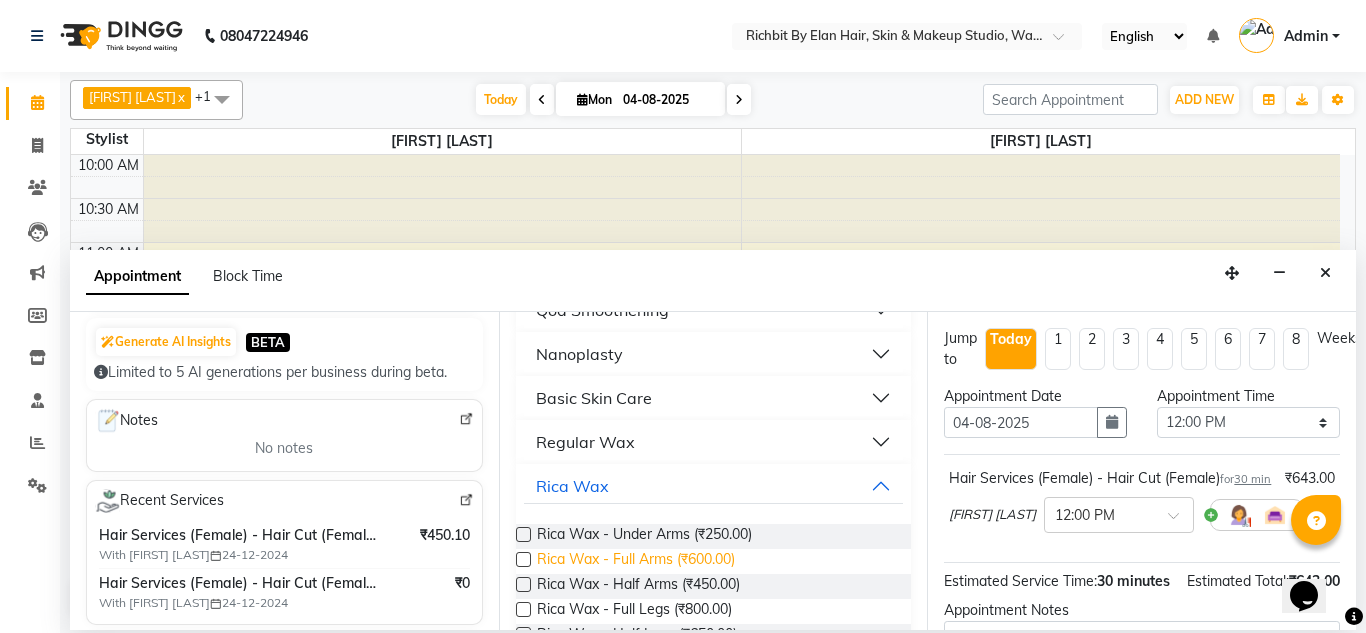 click on "Rica Wax - Full Arms (₹600.00)" at bounding box center [636, 561] 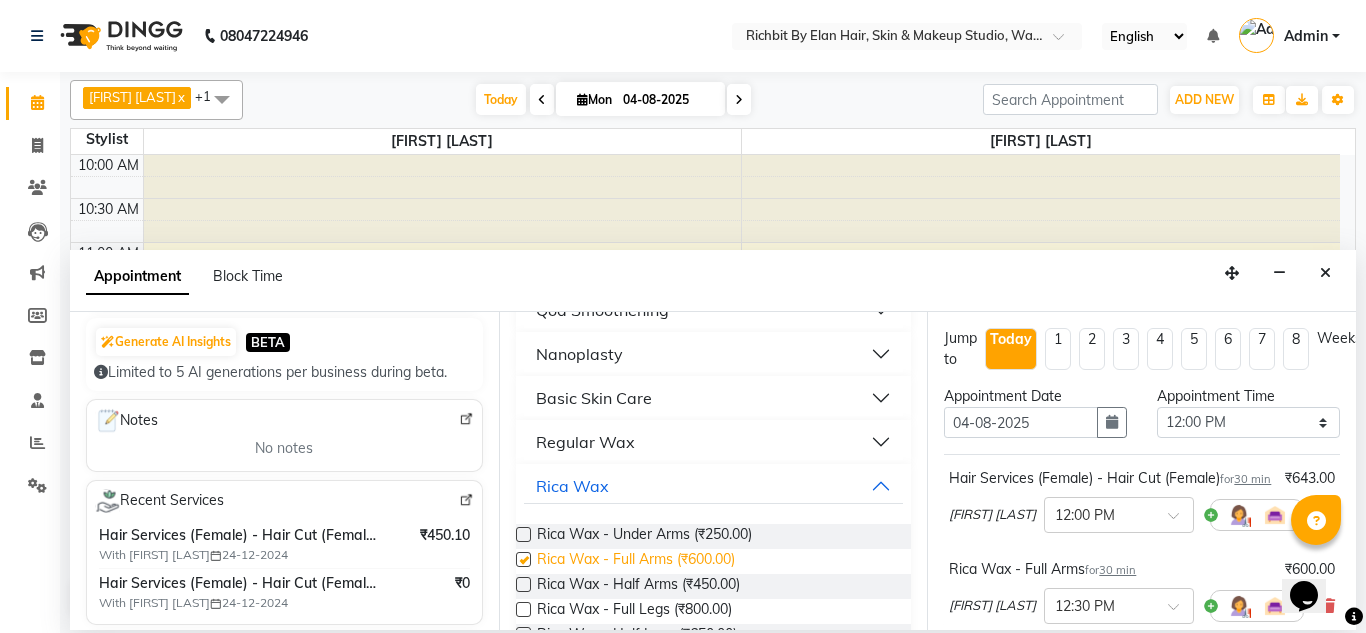 checkbox on "false" 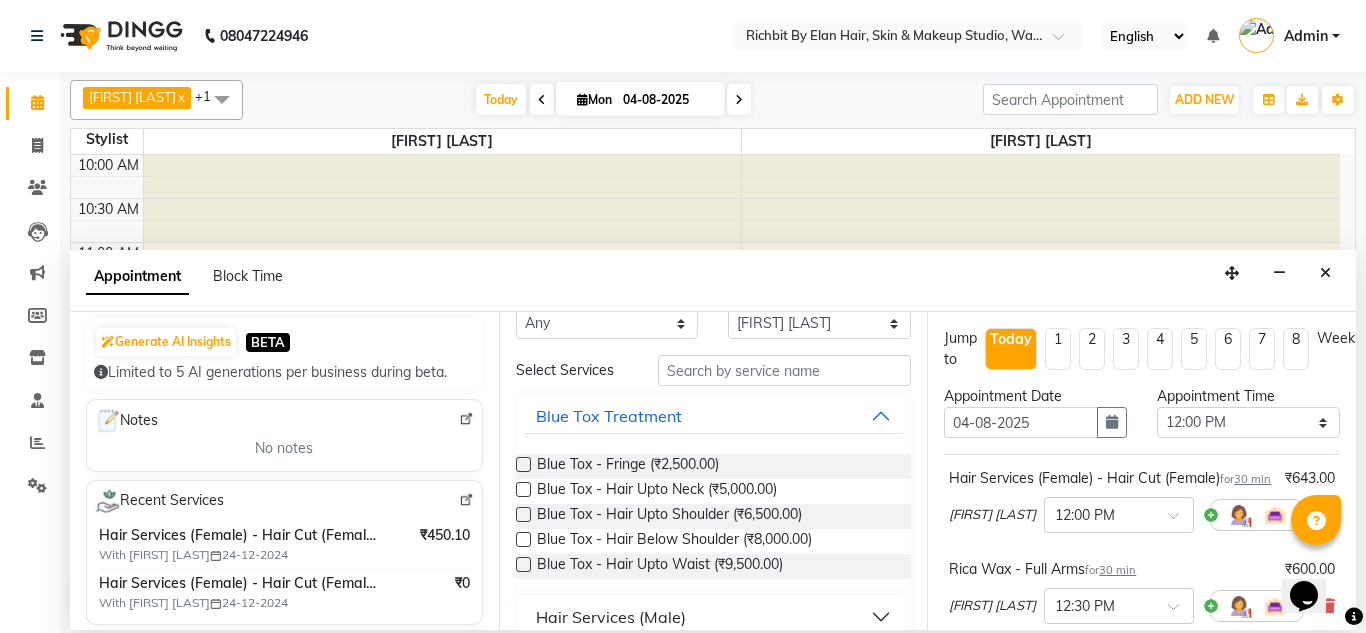 scroll, scrollTop: 0, scrollLeft: 0, axis: both 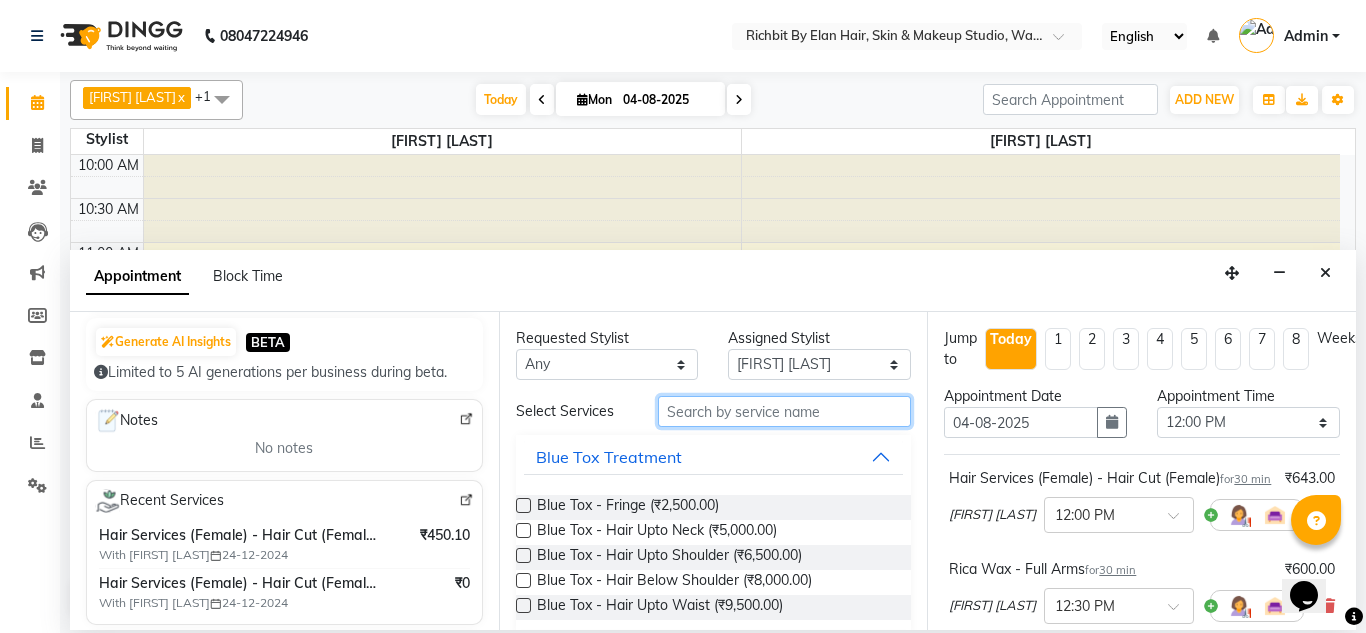 click at bounding box center [785, 411] 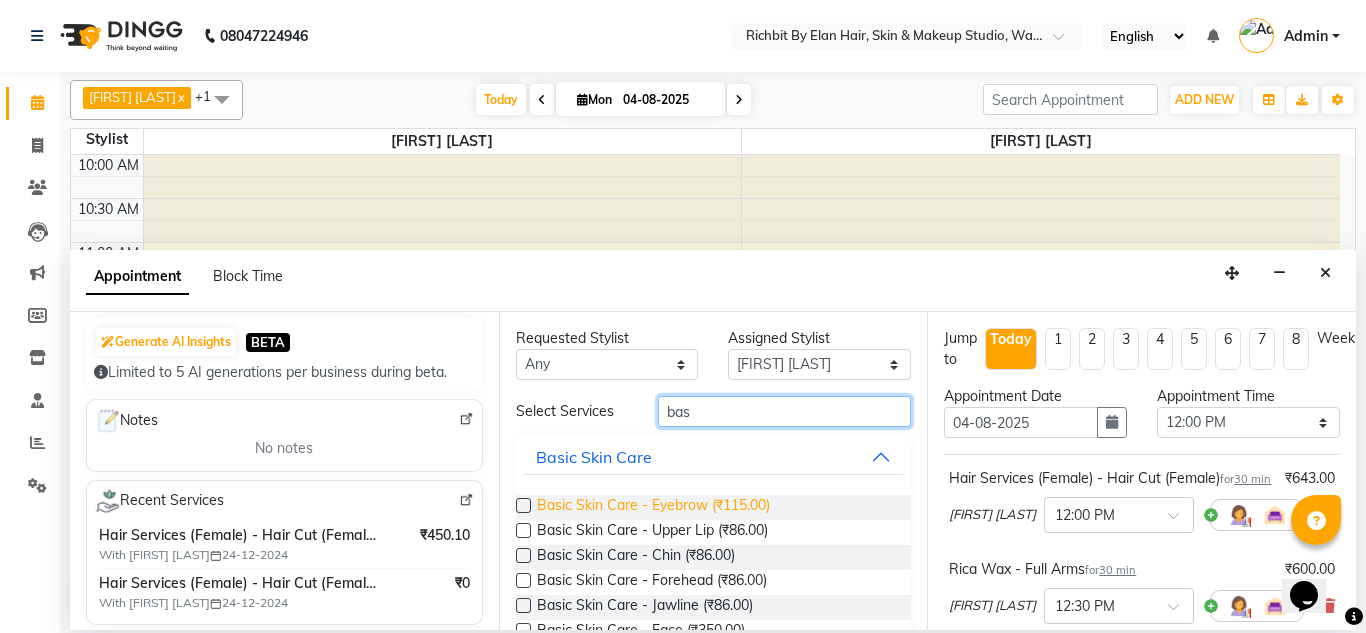type on "bas" 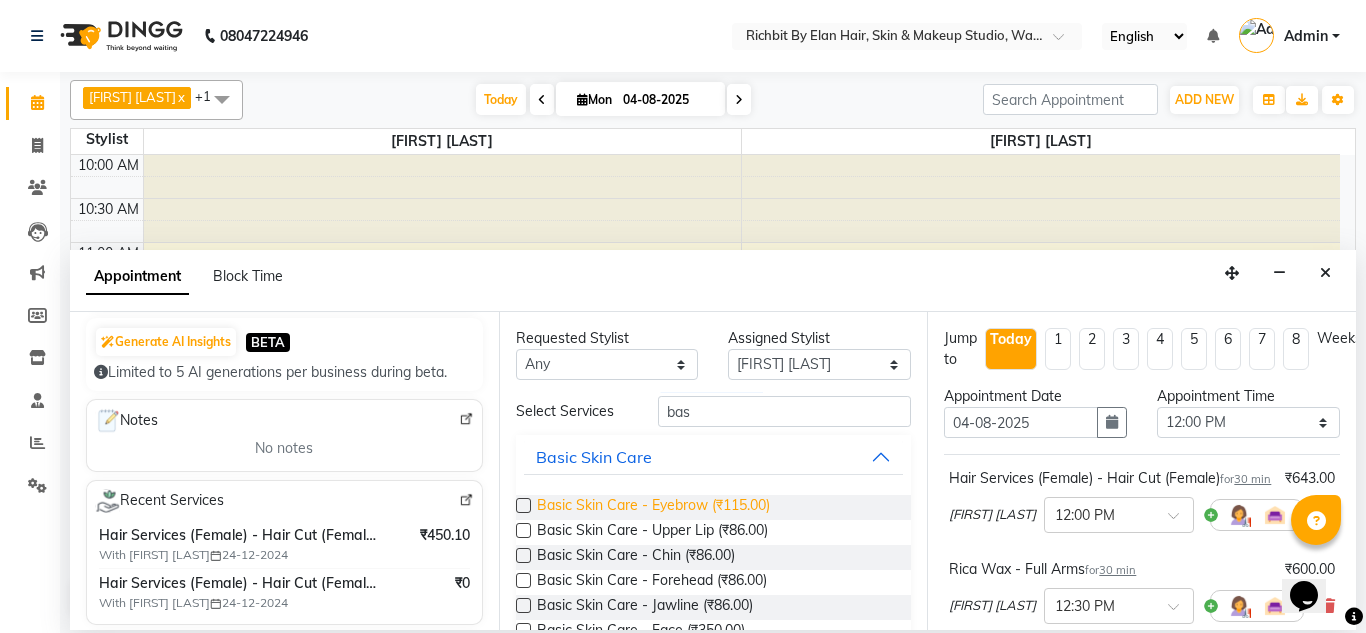 click on "Basic Skin Care - Eyebrow (₹115.00)" at bounding box center (653, 507) 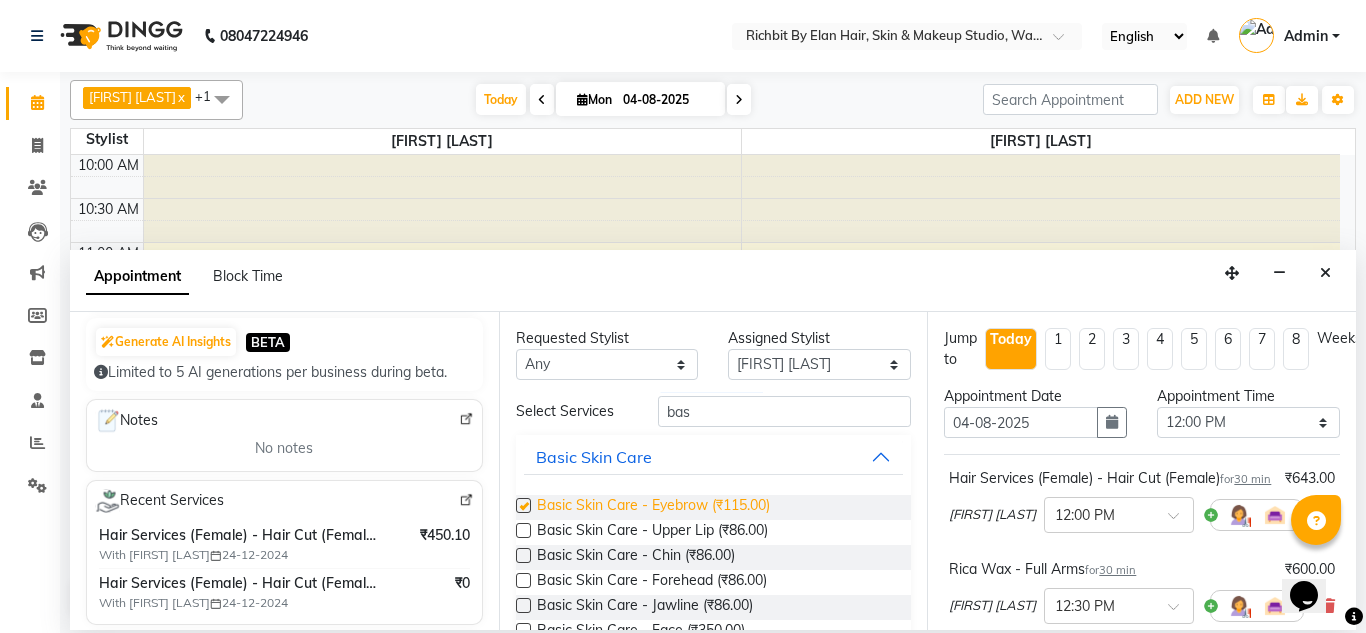 checkbox on "false" 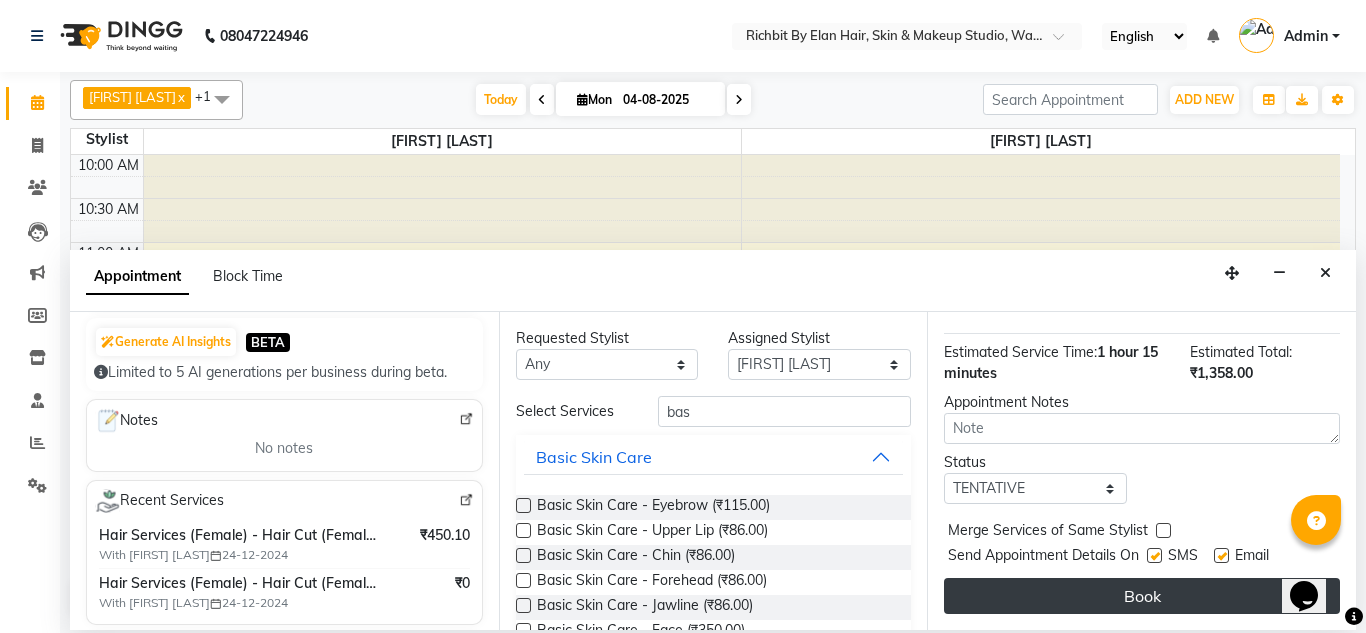 scroll, scrollTop: 456, scrollLeft: 0, axis: vertical 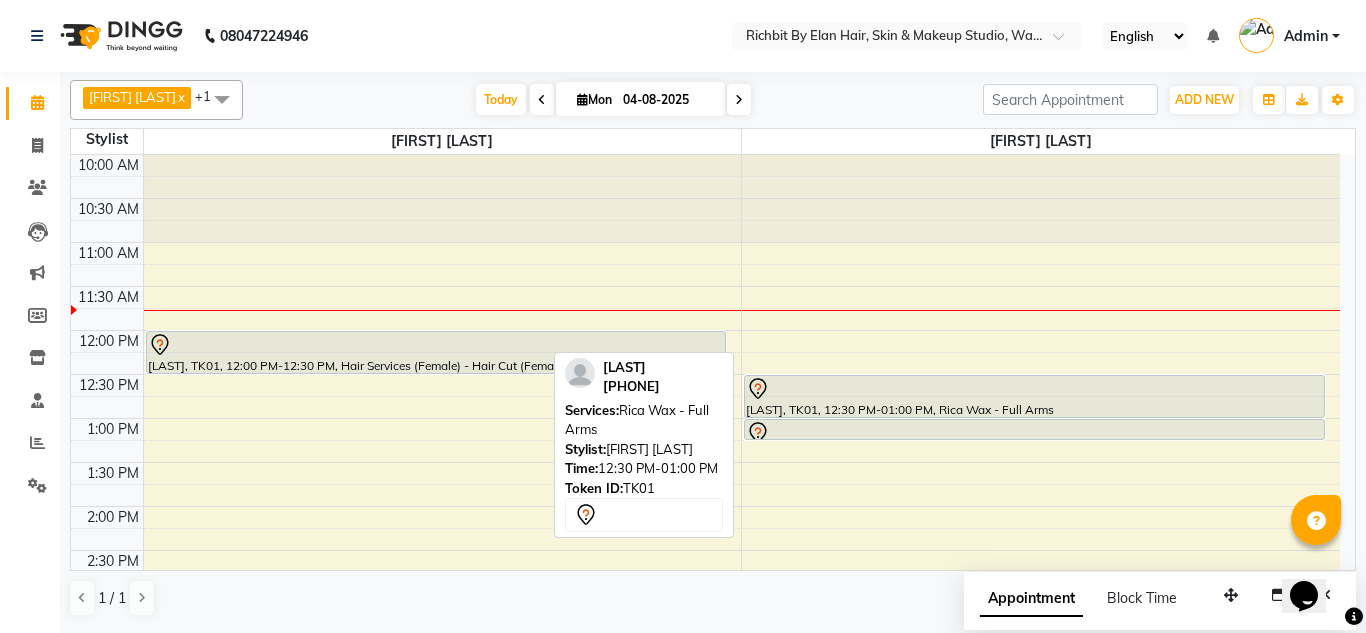 click 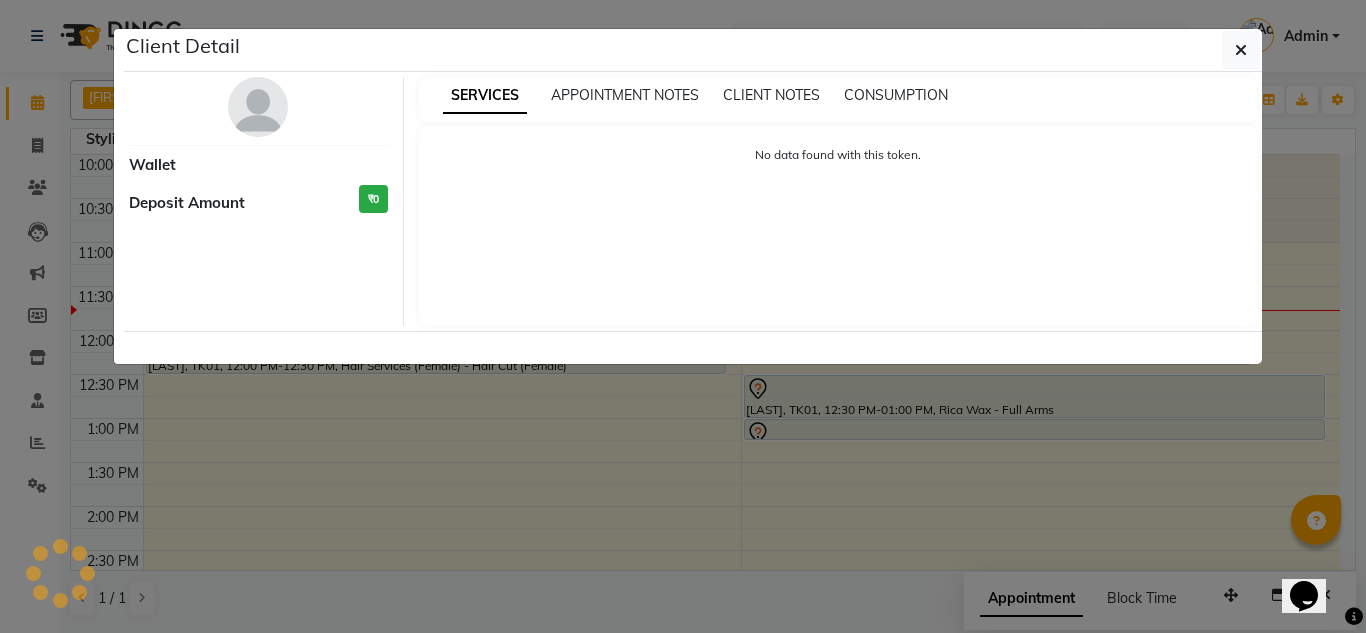 select on "7" 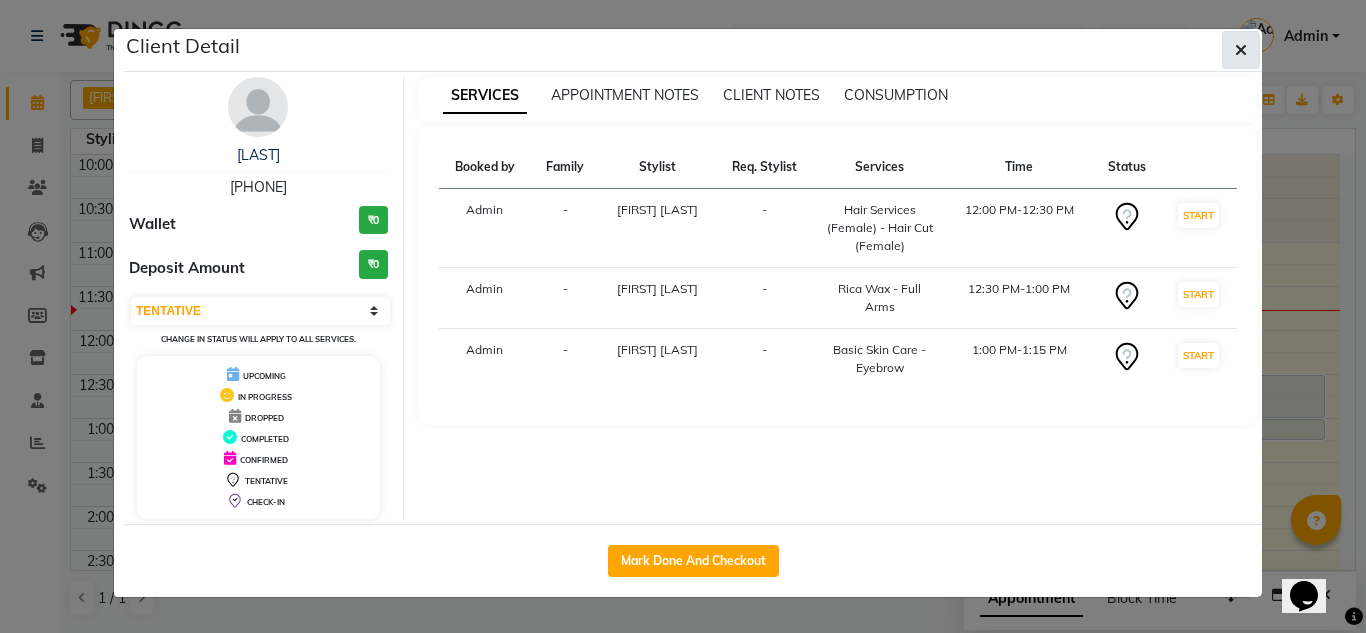 click 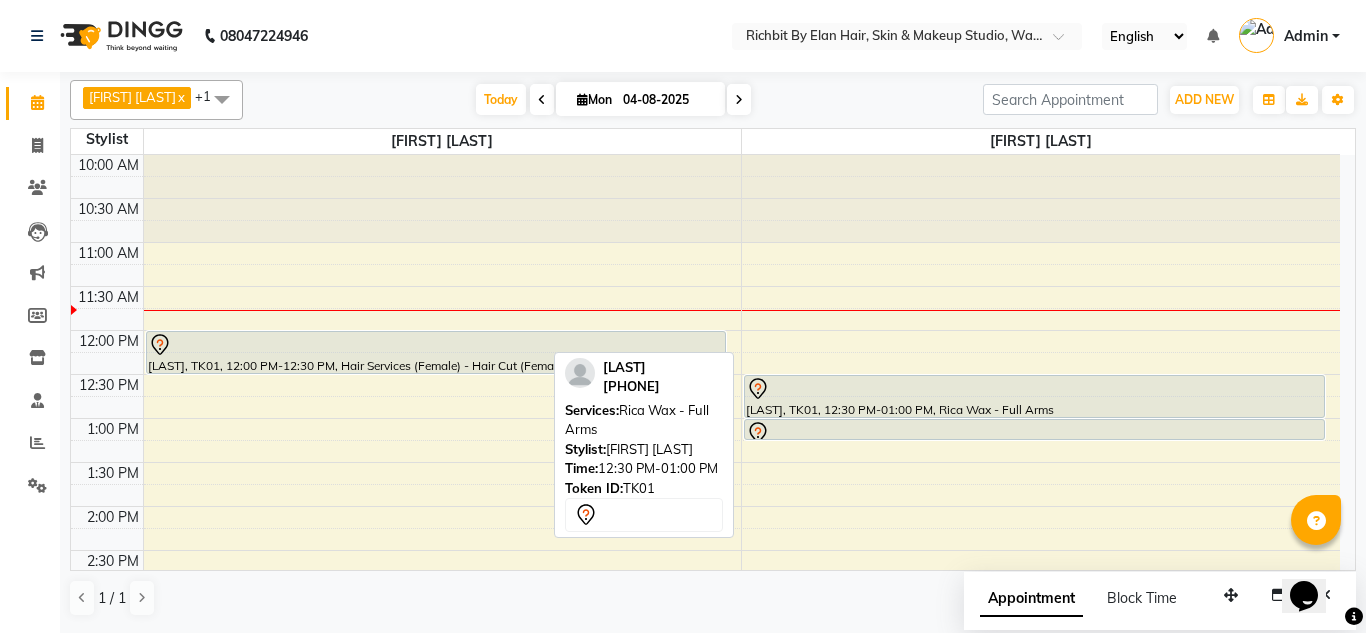 click 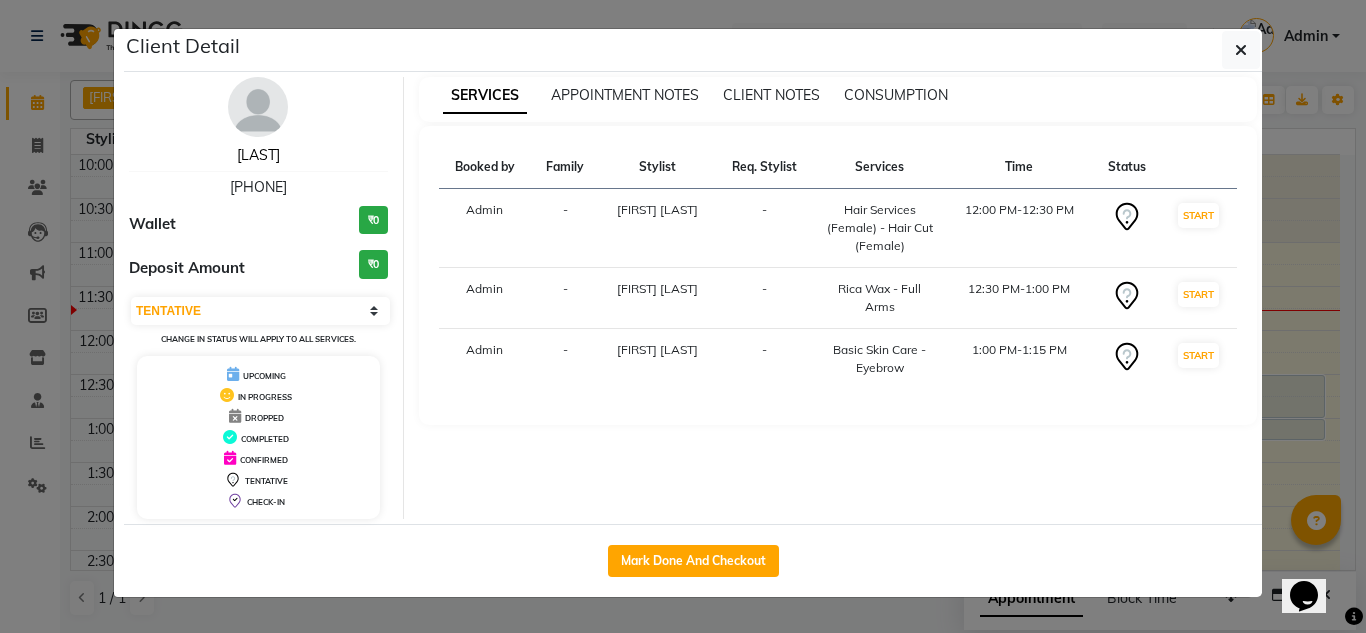 click on "[LAST]" at bounding box center [258, 155] 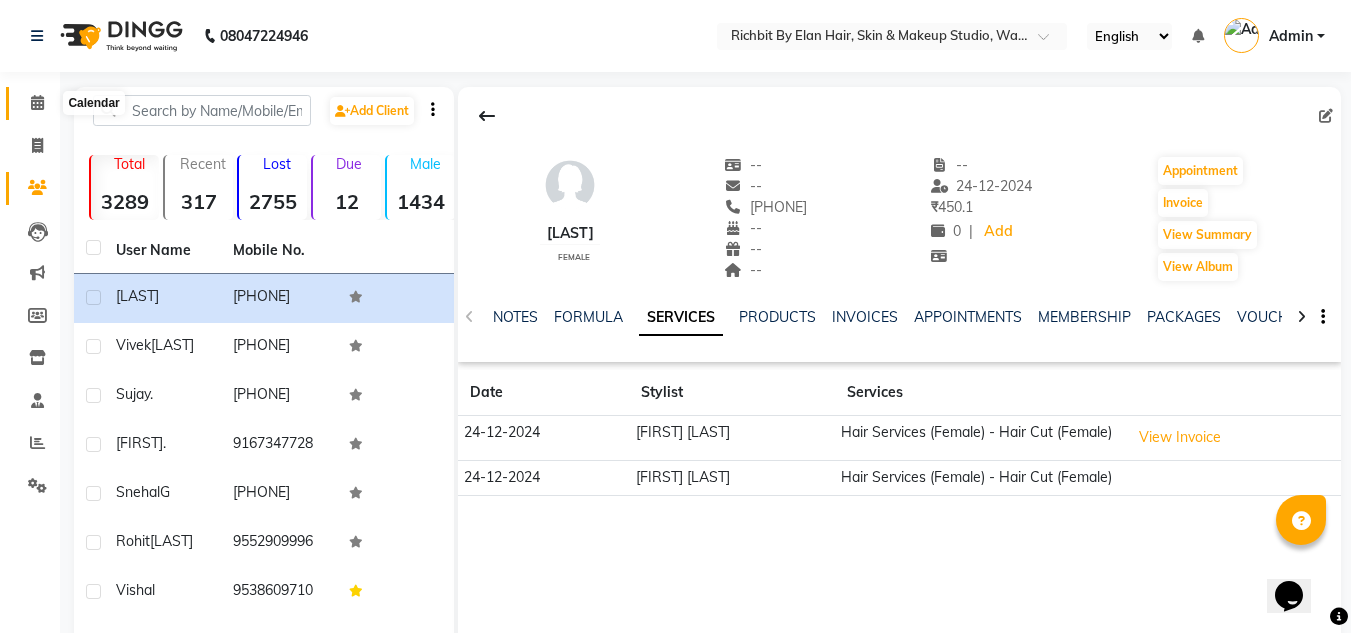 click 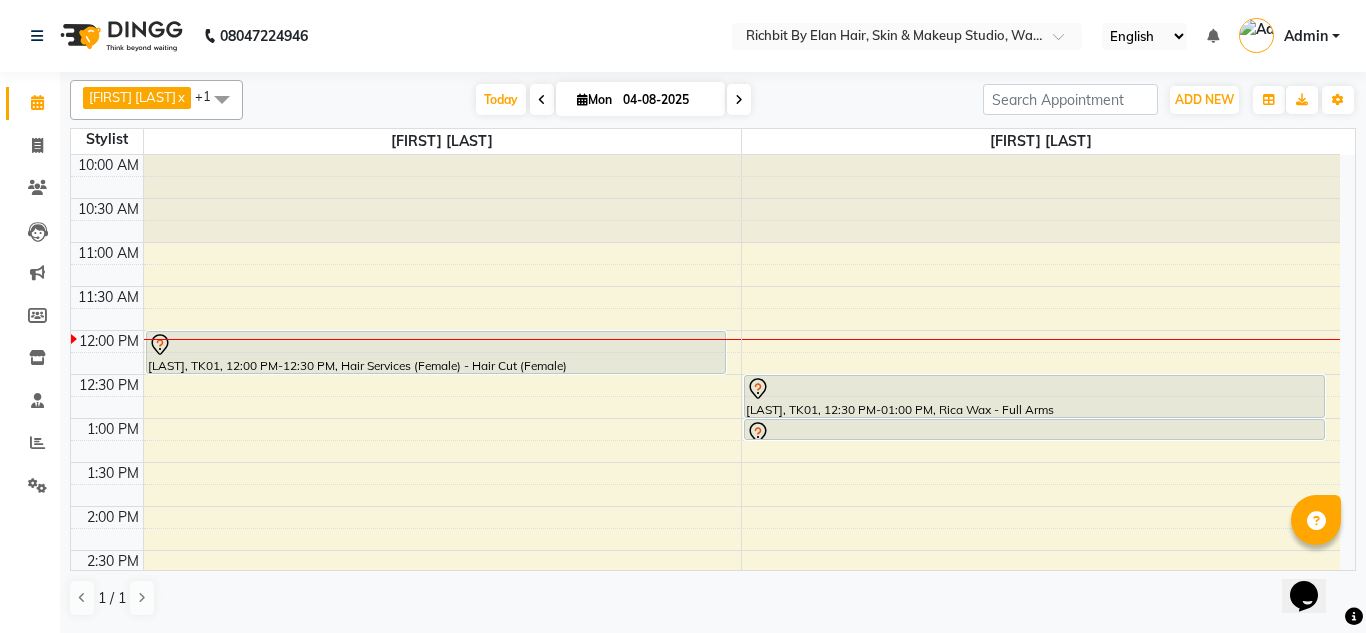 click on "[NUMBER] Select Location × Richbit By Elan Hair, Skin & Makeup Studio, [CITY] English ENGLISH Español العربية मराठी हिंदी ગુજરાતી தமிழ் 中文 Notifications nothing to show Admin Manage Profile Change Password Sign out Version:3.15.11" 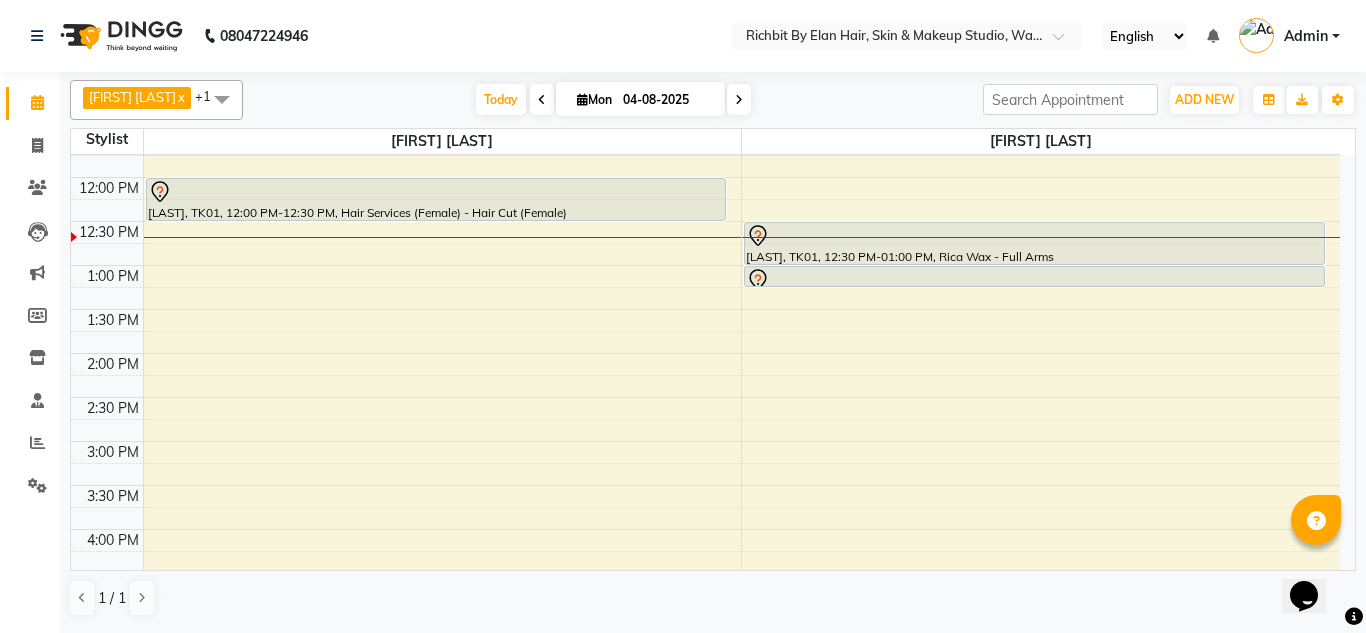 scroll, scrollTop: 200, scrollLeft: 0, axis: vertical 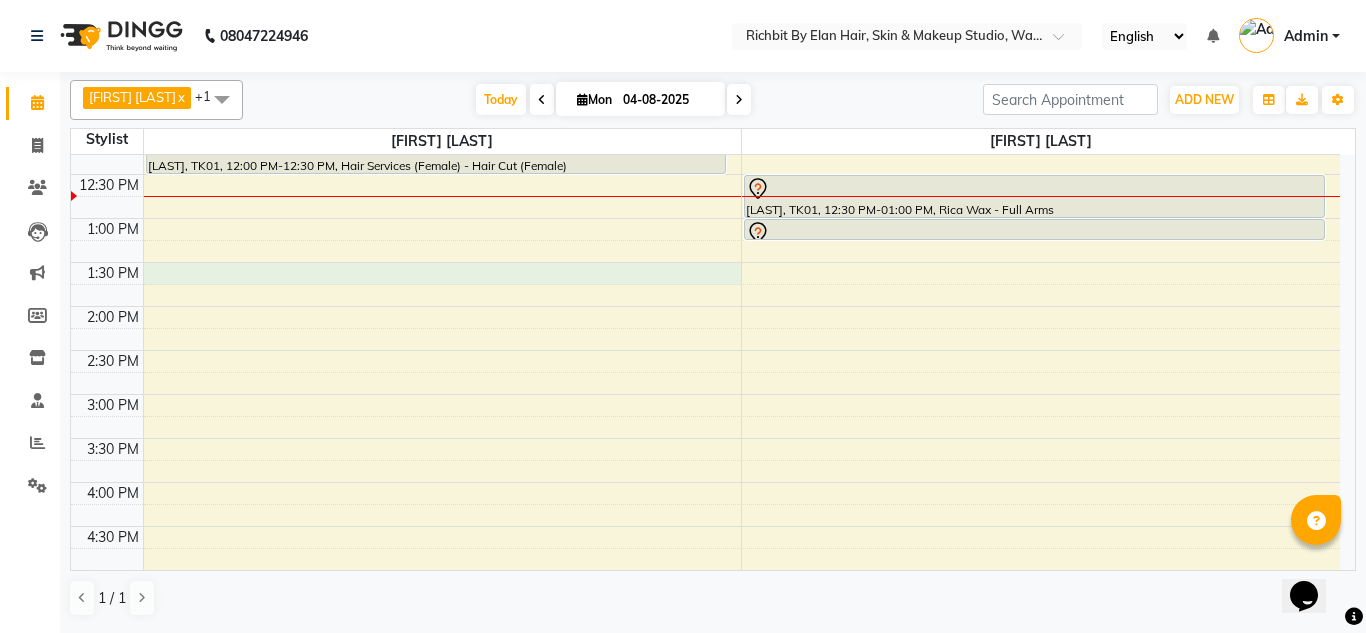 click on "10:00 AM 10:30 AM 11:00 AM 11:30 AM 12:00 PM 12:30 PM 1:00 PM 1:30 PM 2:00 PM 2:30 PM 3:00 PM 3:30 PM 4:00 PM 4:30 PM 5:00 PM 5:30 PM 6:00 PM 6:30 PM 7:00 PM 7:30 PM 8:00 PM 8:30 PM 9:00 PM 9:30 PM [LAST], TK01, 12:00 PM-12:30 PM, Hair Services (Female) - Hair Cut (Female) [LAST], TK01, 12:30 PM-01:00 PM, Rica Wax - Full Arms [LAST], TK01, 01:00 PM-01:15 PM, Basic Skin Care - Eyebrow" at bounding box center [705, 482] 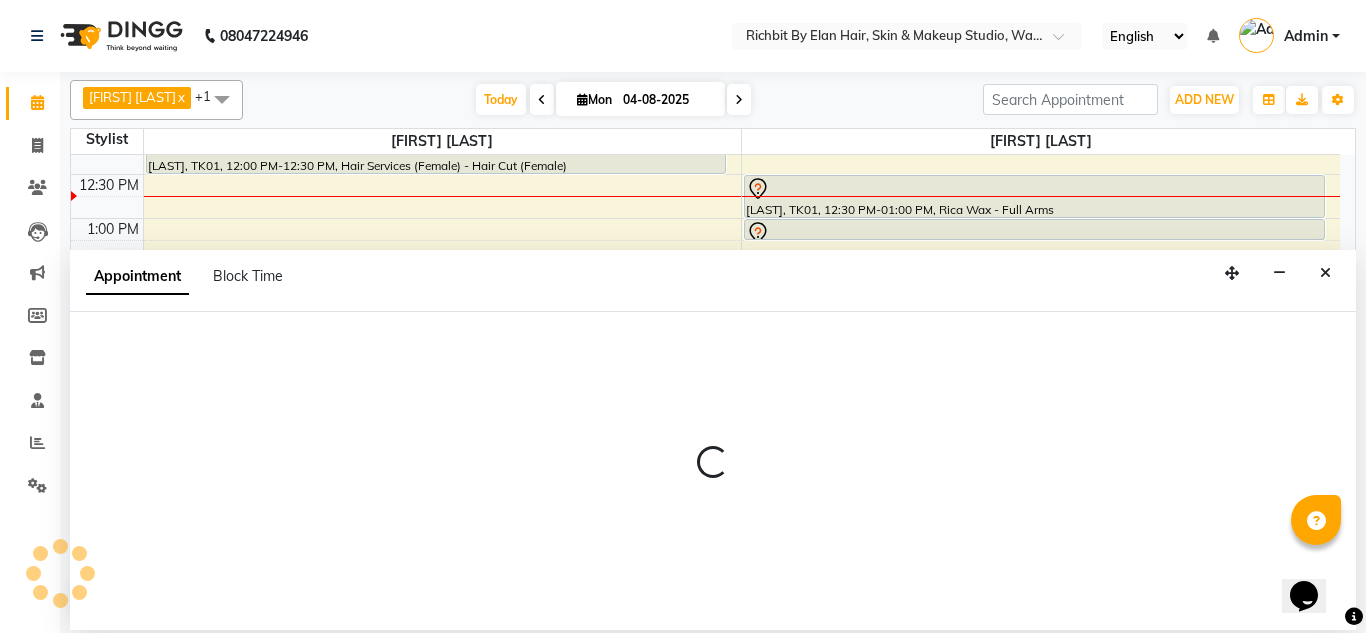 select on "39151" 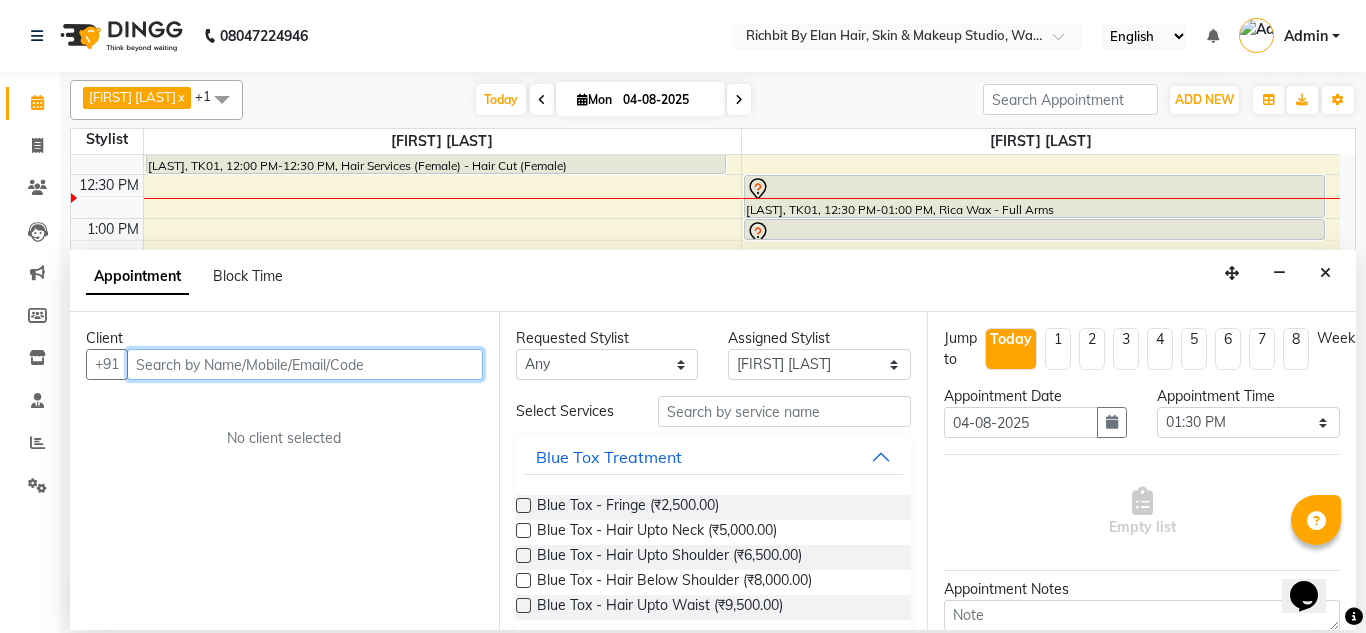 click at bounding box center [305, 364] 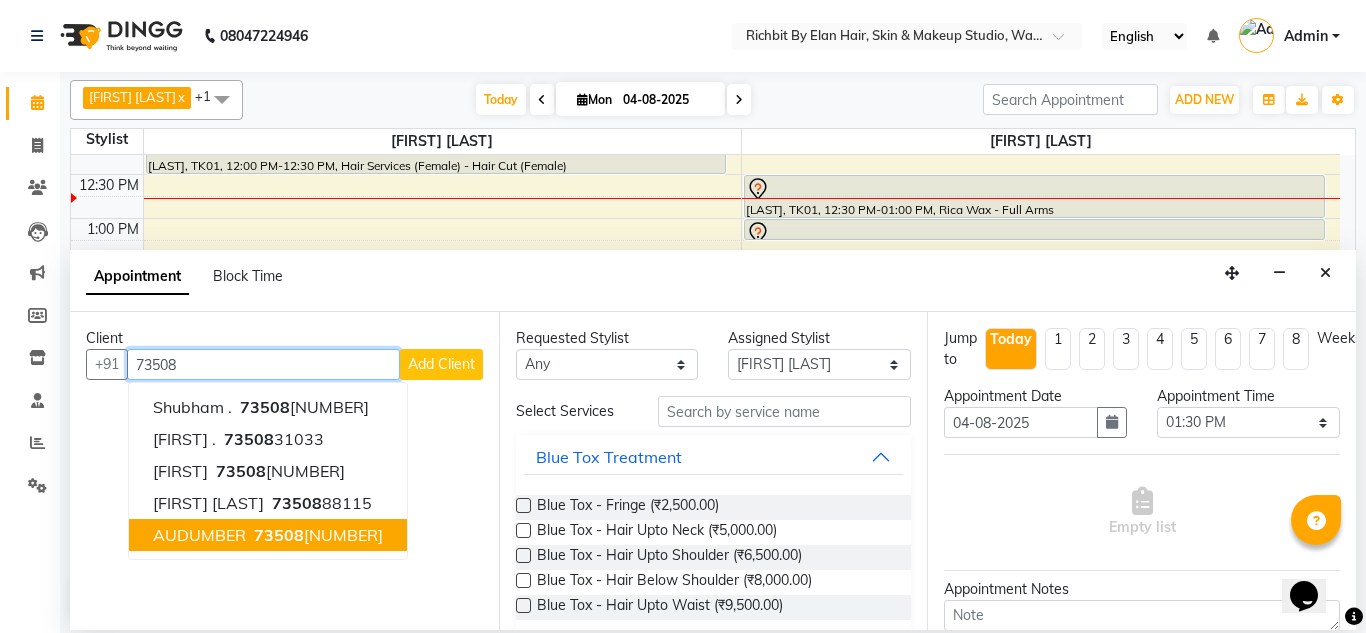 click on "73508" at bounding box center (279, 535) 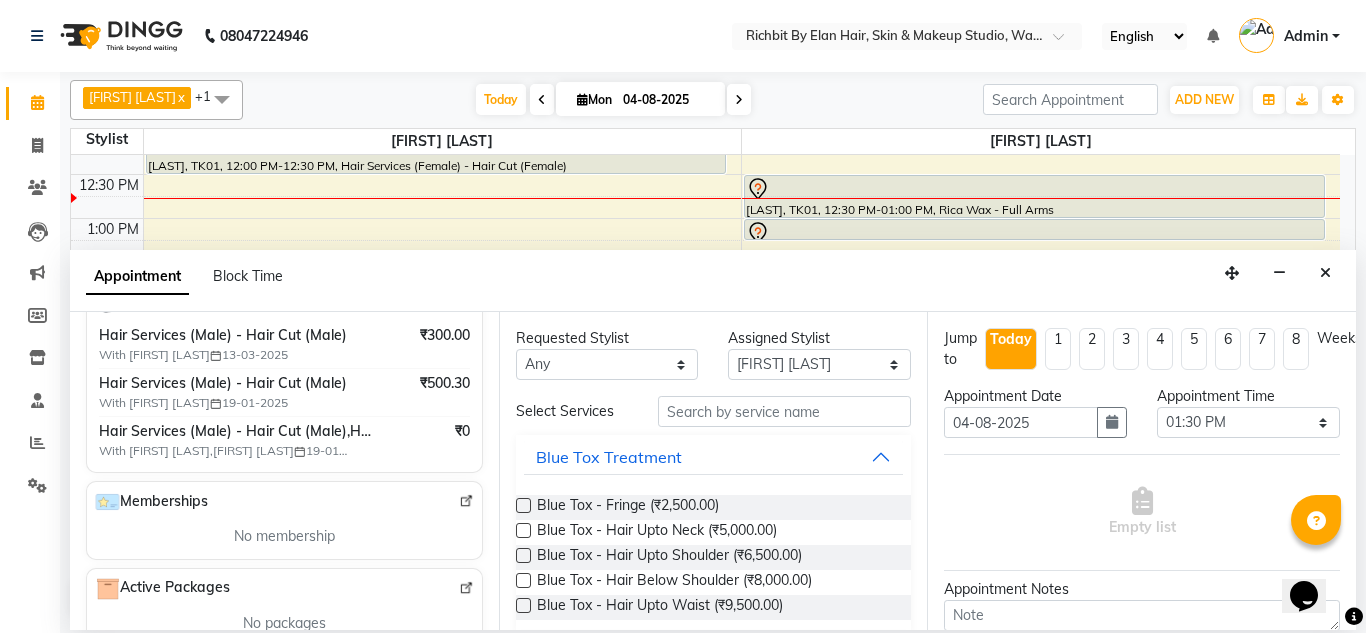 scroll, scrollTop: 300, scrollLeft: 0, axis: vertical 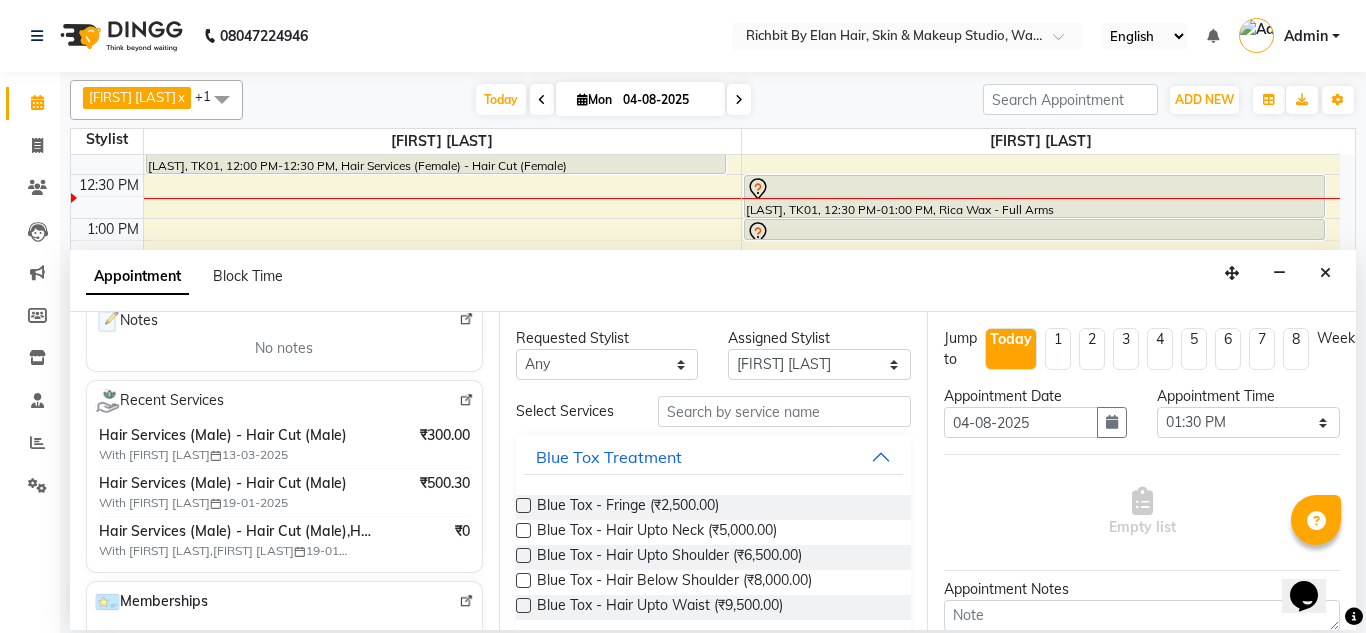 type on "[PHONE]" 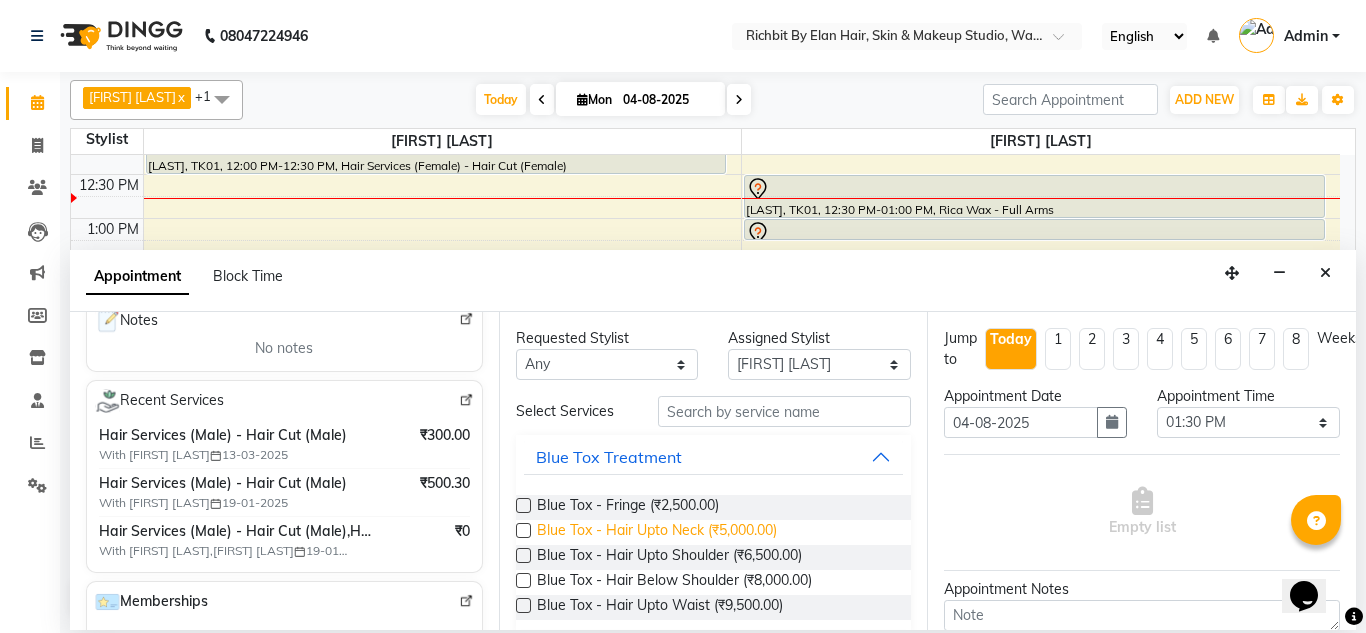 scroll, scrollTop: 200, scrollLeft: 0, axis: vertical 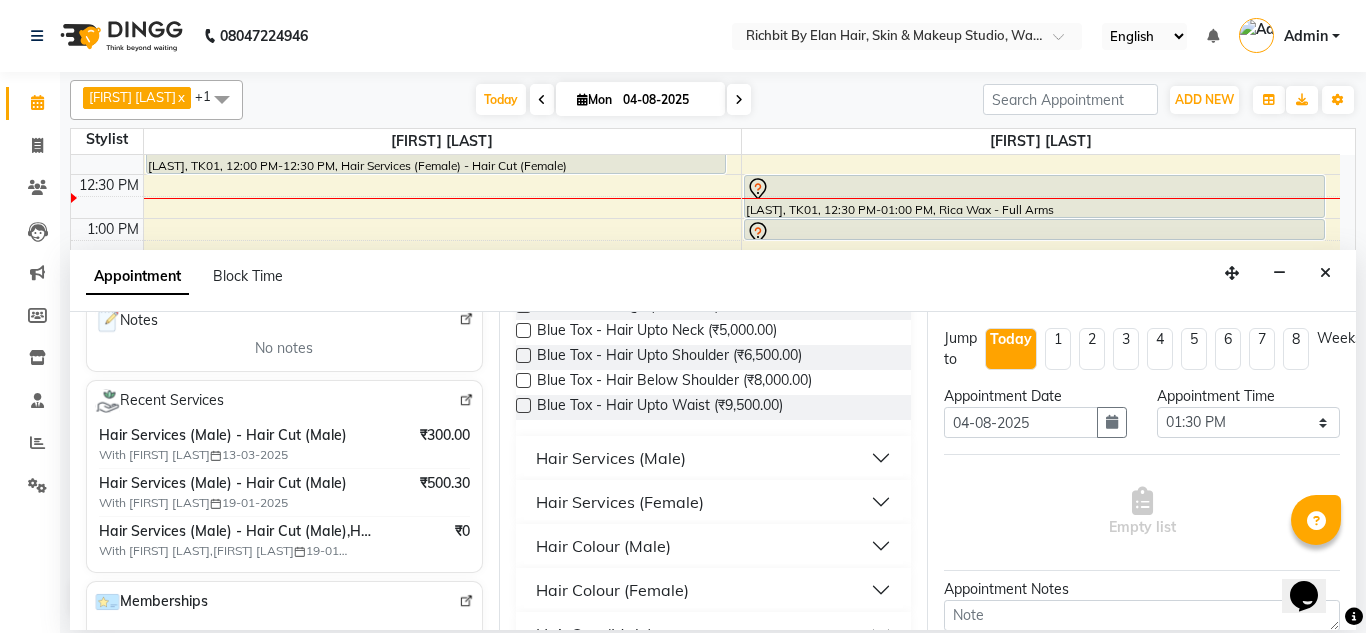 click on "Blue Tox - Fringe (₹2,500.00) Blue Tox - Hair Upto Neck (₹5,000.00) Blue Tox - Hair Upto Shoulder (₹6,500.00) Blue Tox - Hair Below Shoulder (₹8,000.00) Blue Tox - Hair Upto Waist (₹9,500.00)" at bounding box center (714, 357) 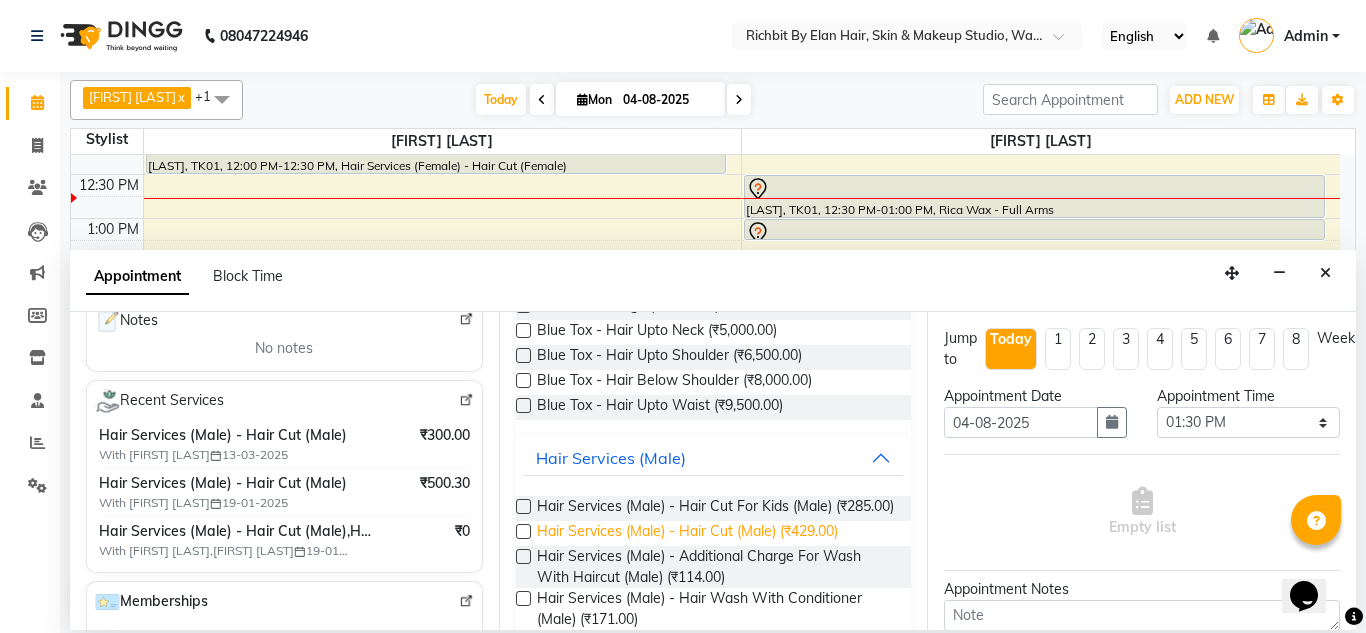 click on "Hair Services (Male) - Hair Cut (Male) (₹429.00)" at bounding box center (687, 533) 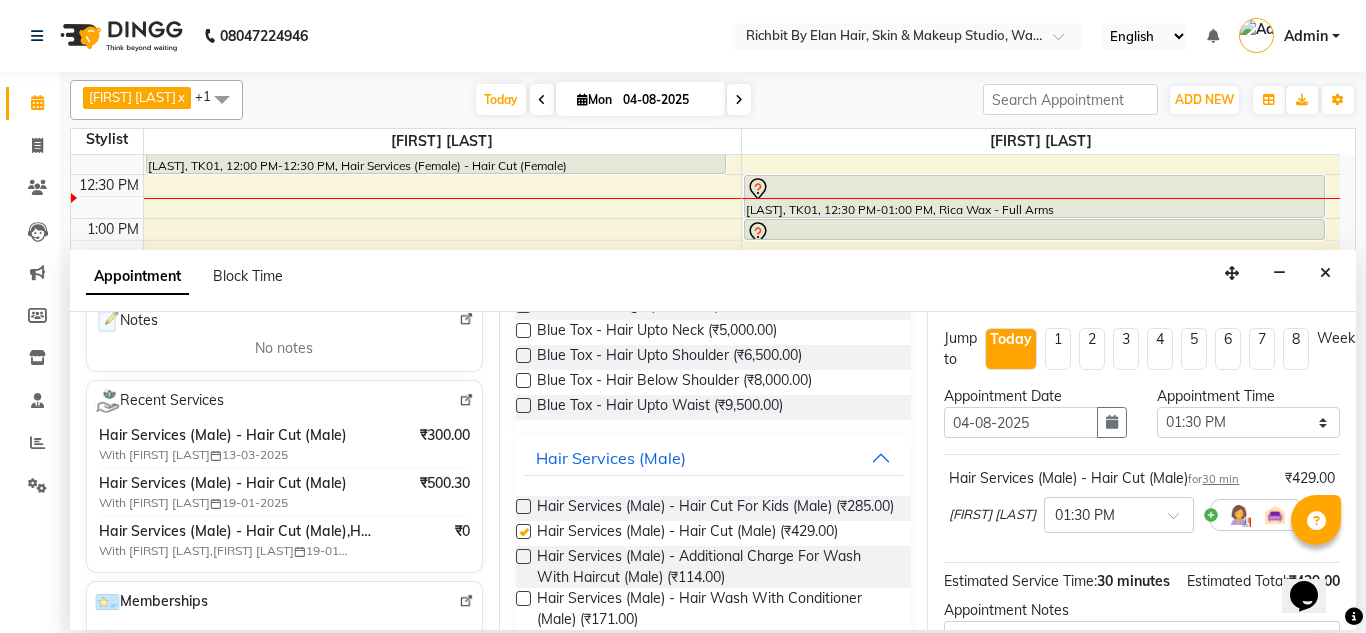 checkbox on "false" 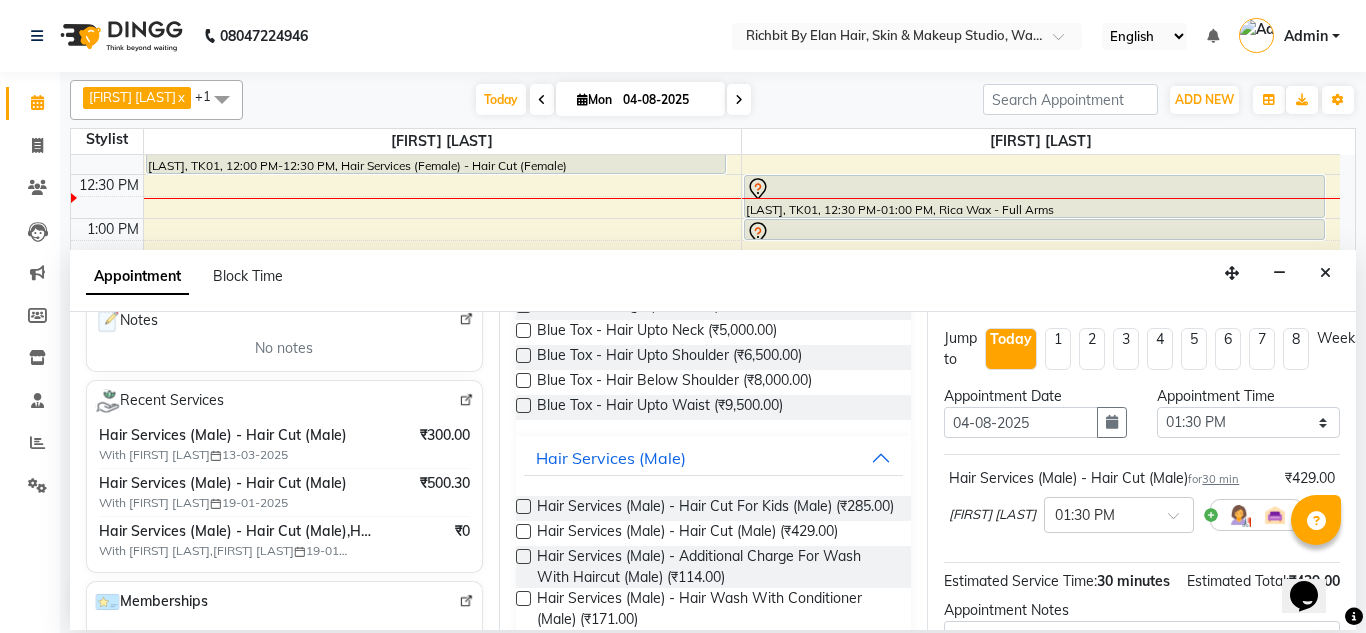 scroll, scrollTop: 247, scrollLeft: 0, axis: vertical 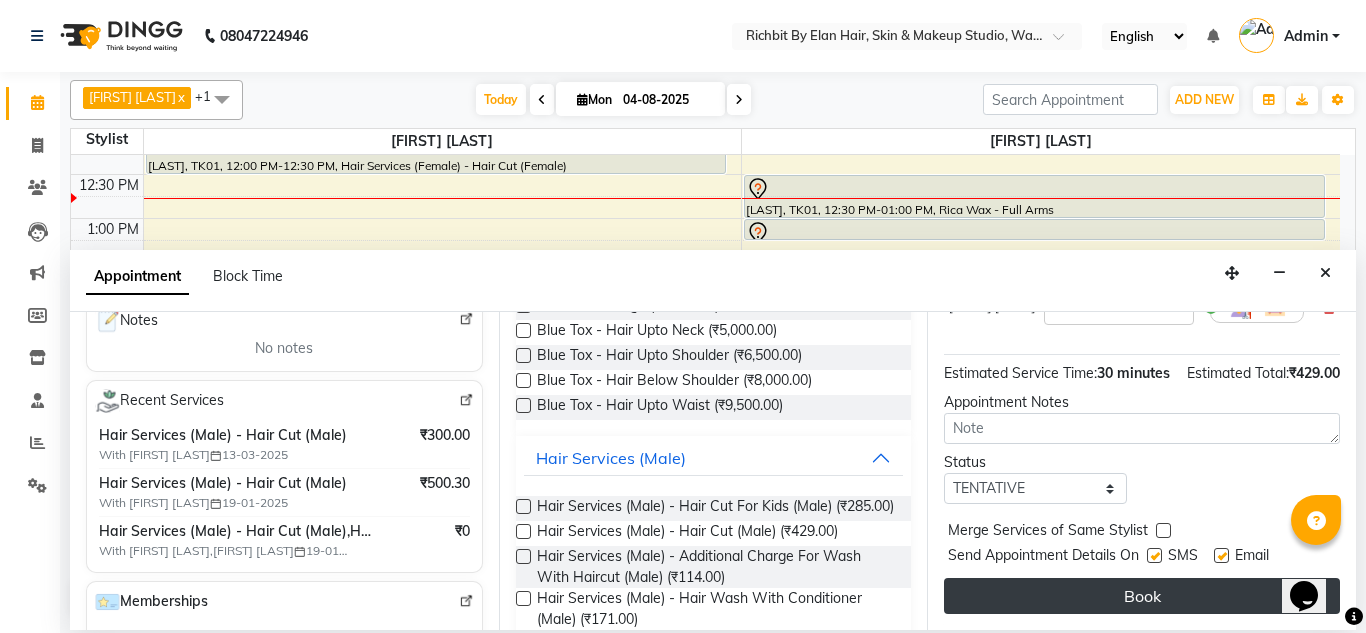 click on "Book" at bounding box center (1142, 596) 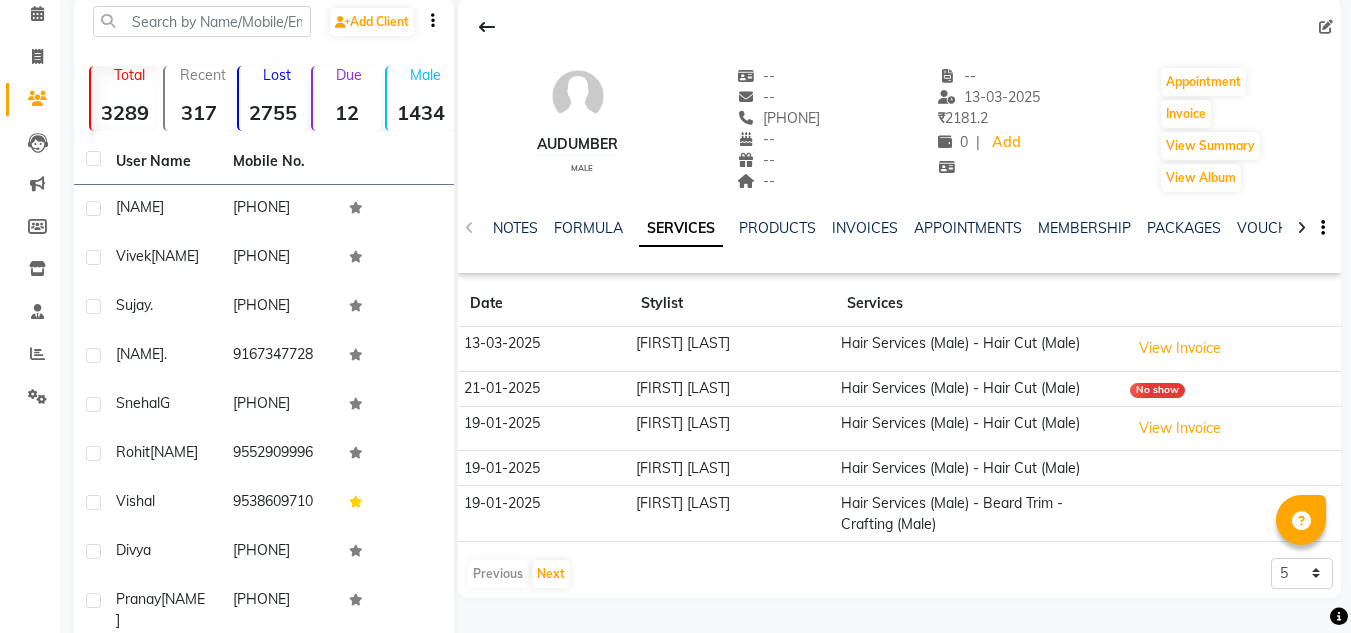 scroll, scrollTop: 200, scrollLeft: 0, axis: vertical 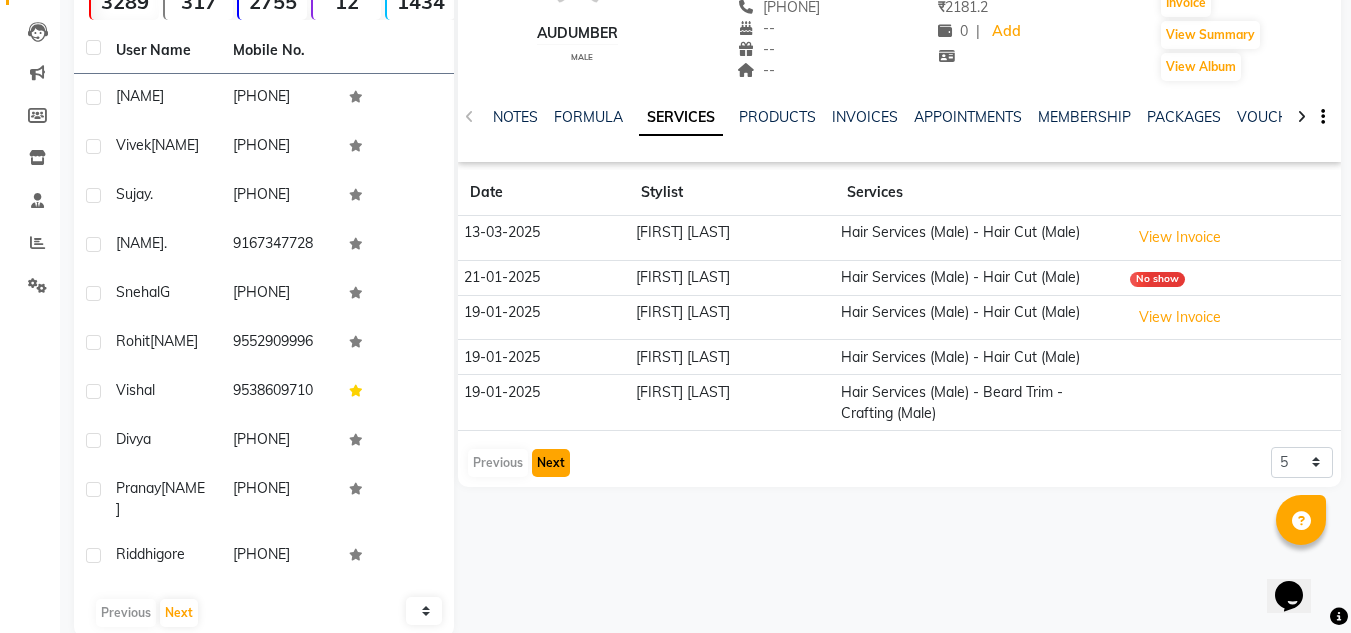 click on "Next" 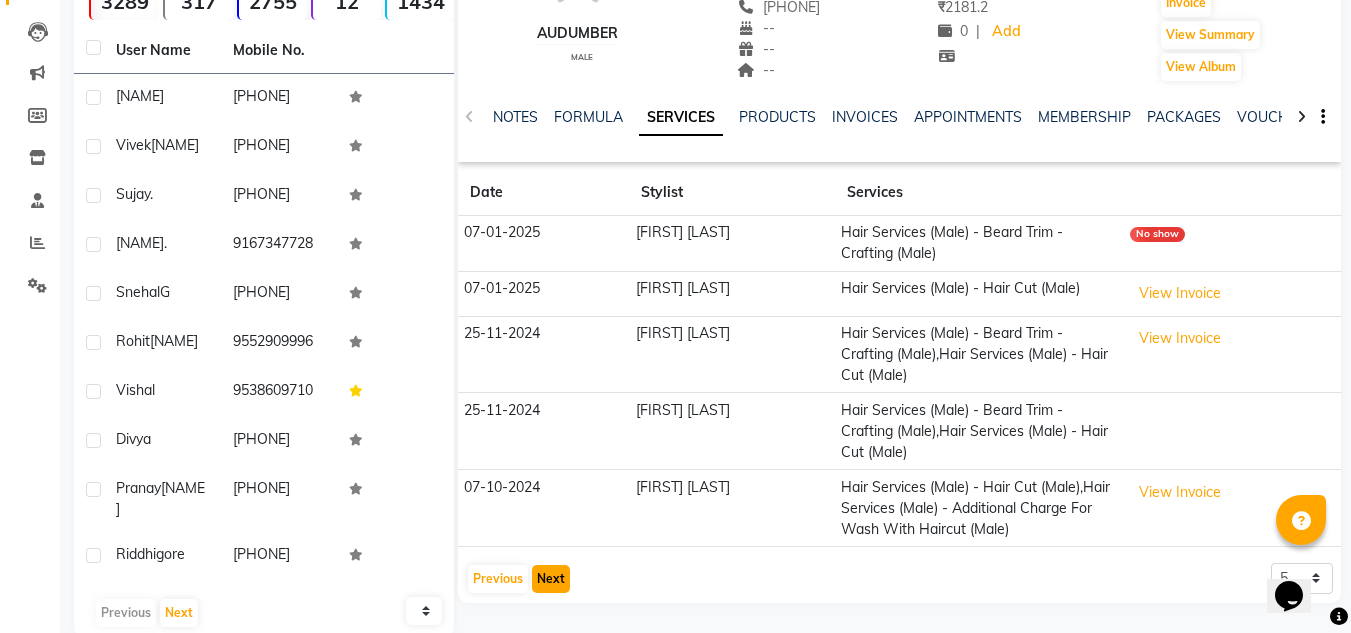 click on "Next" 